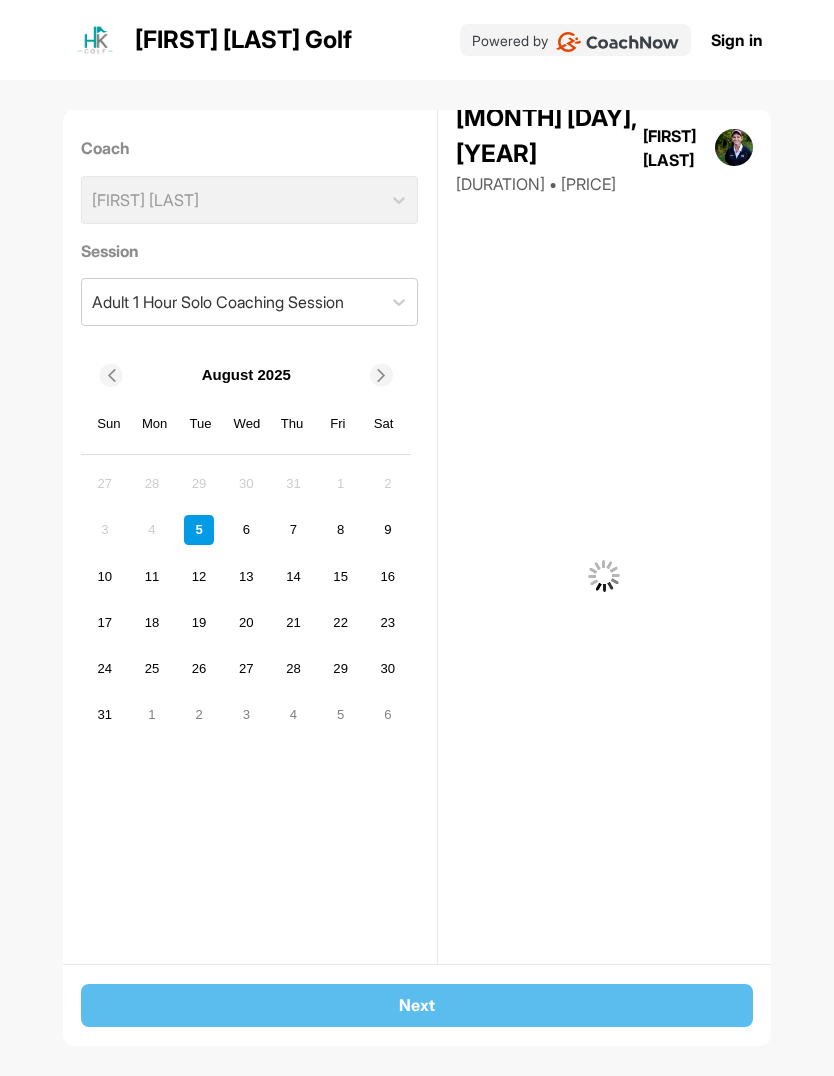 scroll, scrollTop: 0, scrollLeft: 0, axis: both 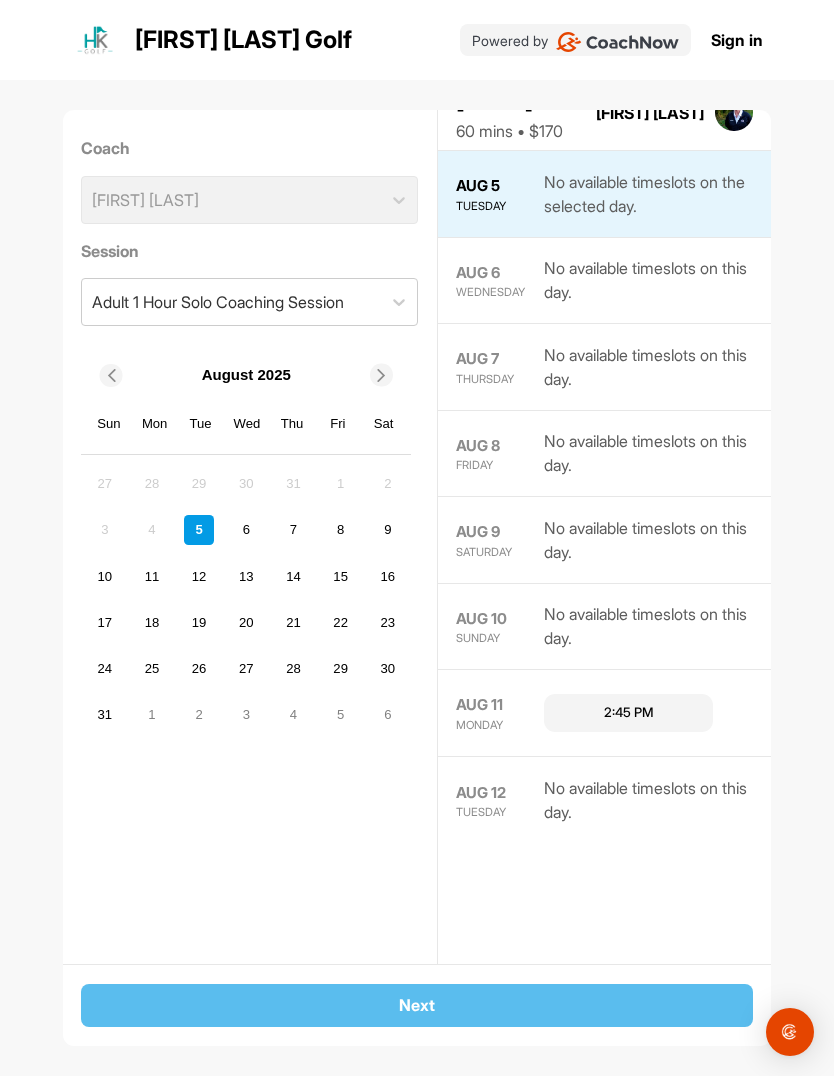 click on "13" at bounding box center (246, 576) 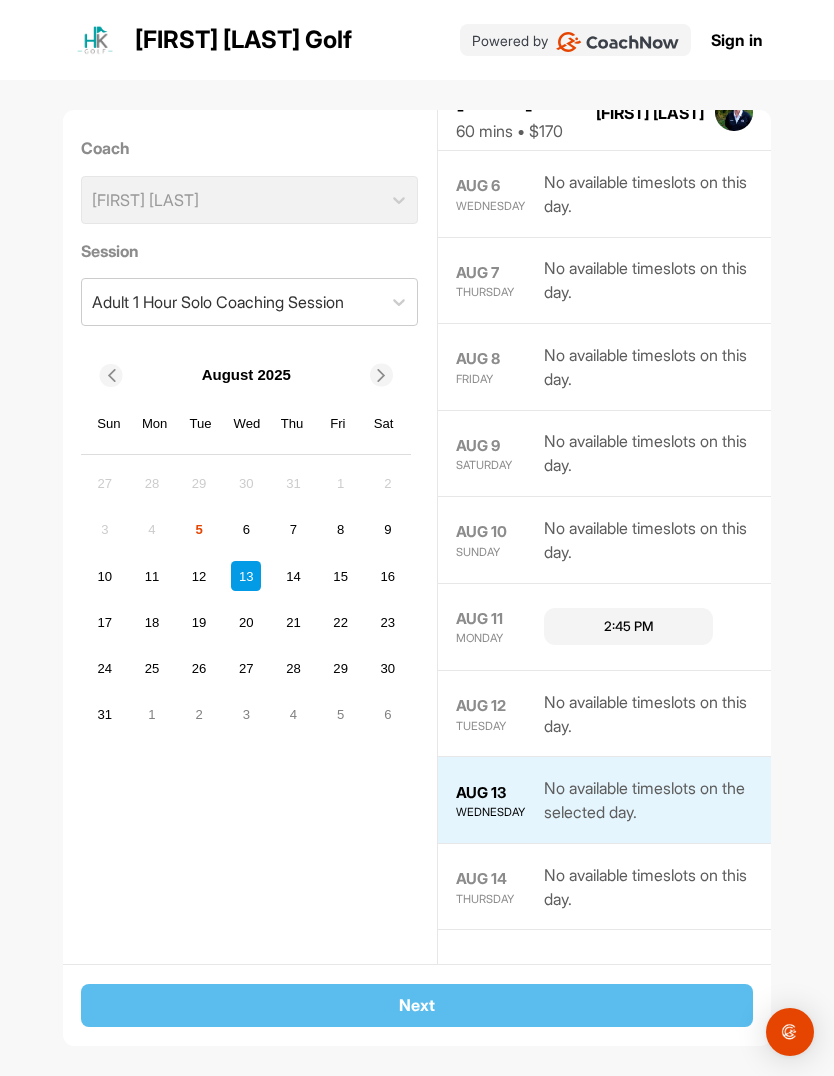 scroll, scrollTop: 392, scrollLeft: 0, axis: vertical 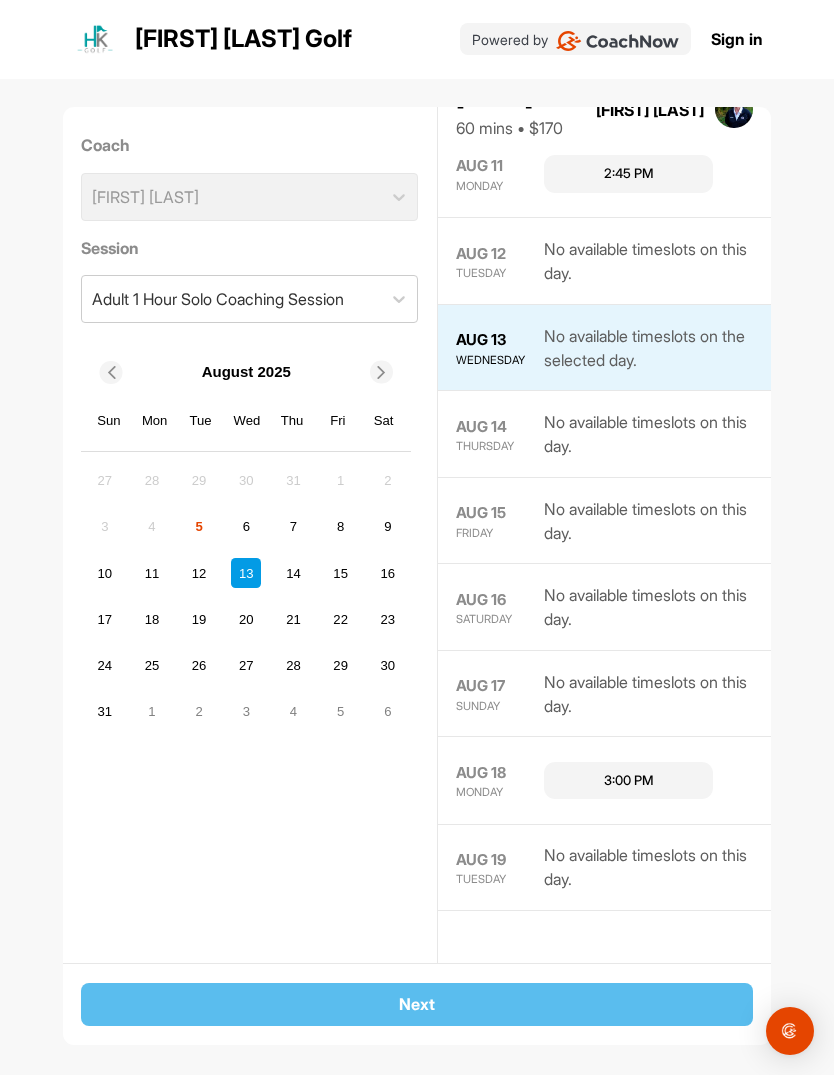 click on "18" at bounding box center [152, 621] 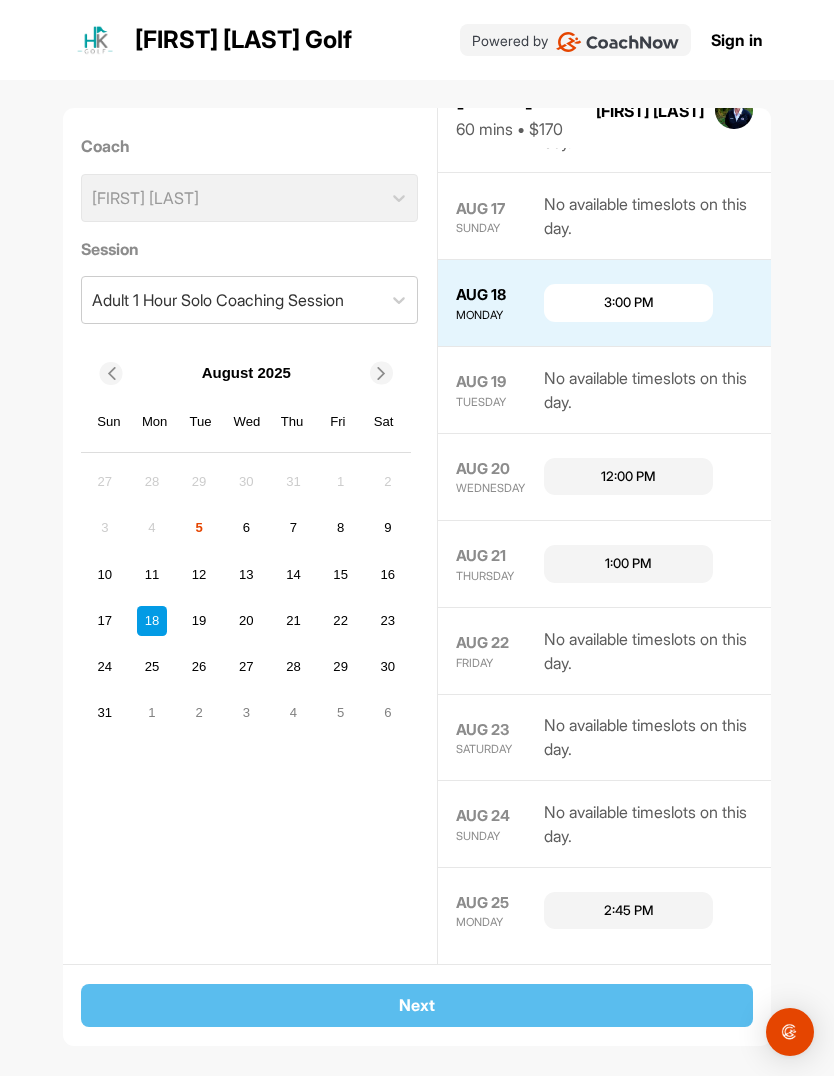scroll, scrollTop: 760, scrollLeft: 0, axis: vertical 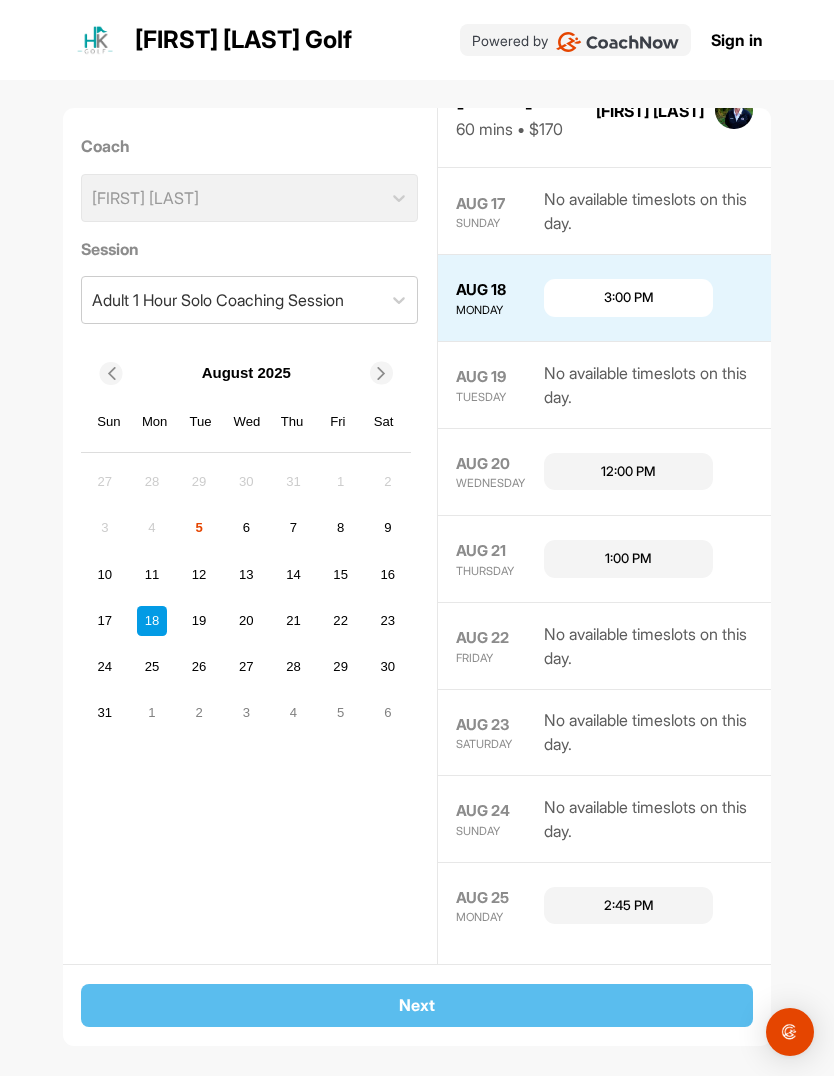 click on "3:00 PM" at bounding box center (628, 298) 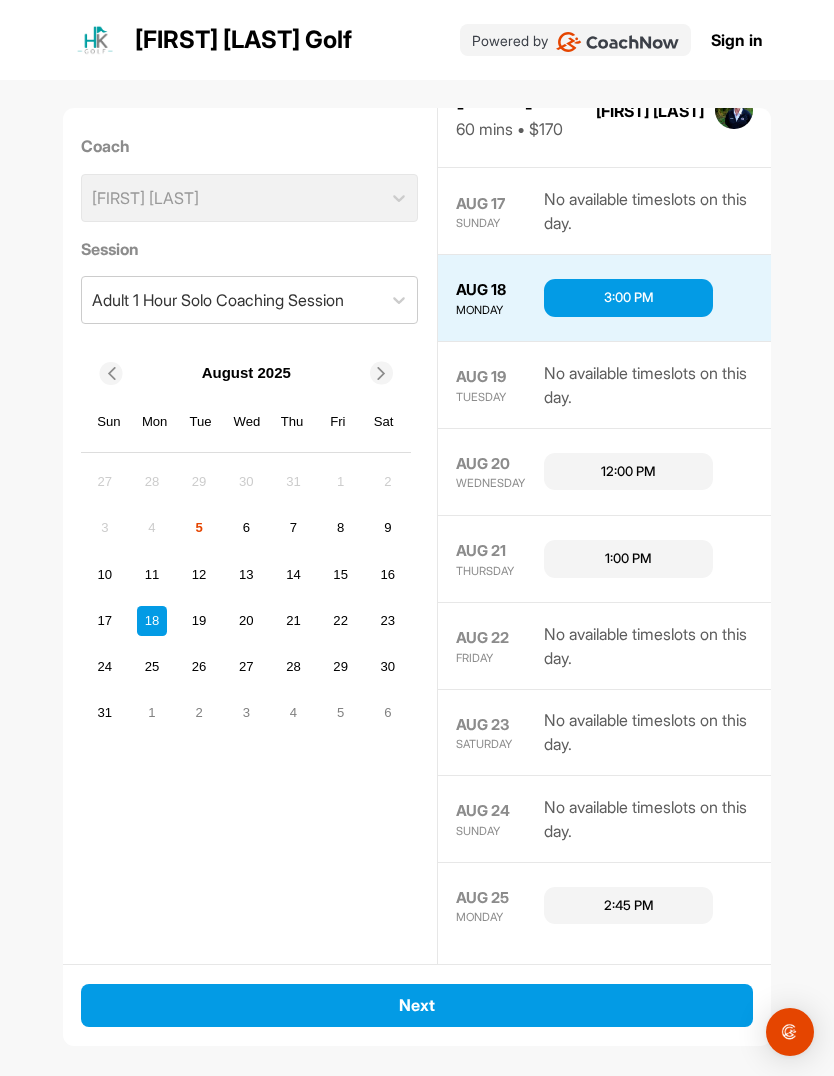 click on "Next" at bounding box center [416, 1004] 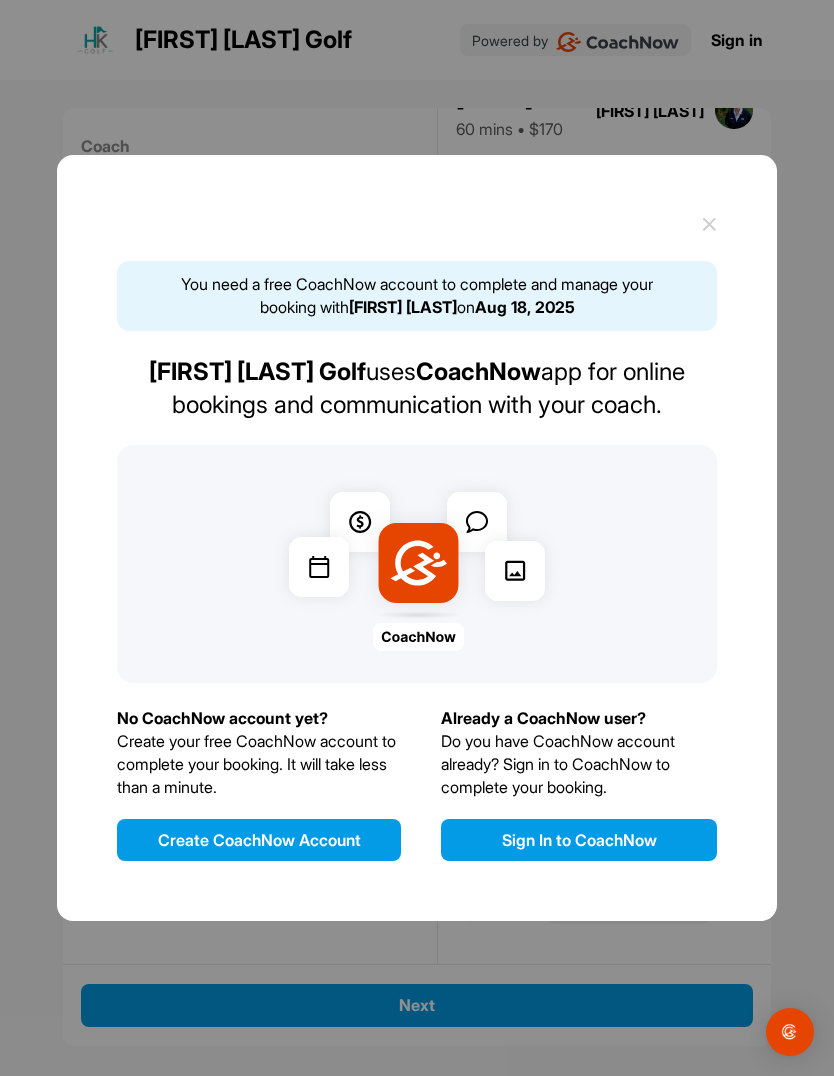 click on "Create CoachNow Account" at bounding box center [259, 840] 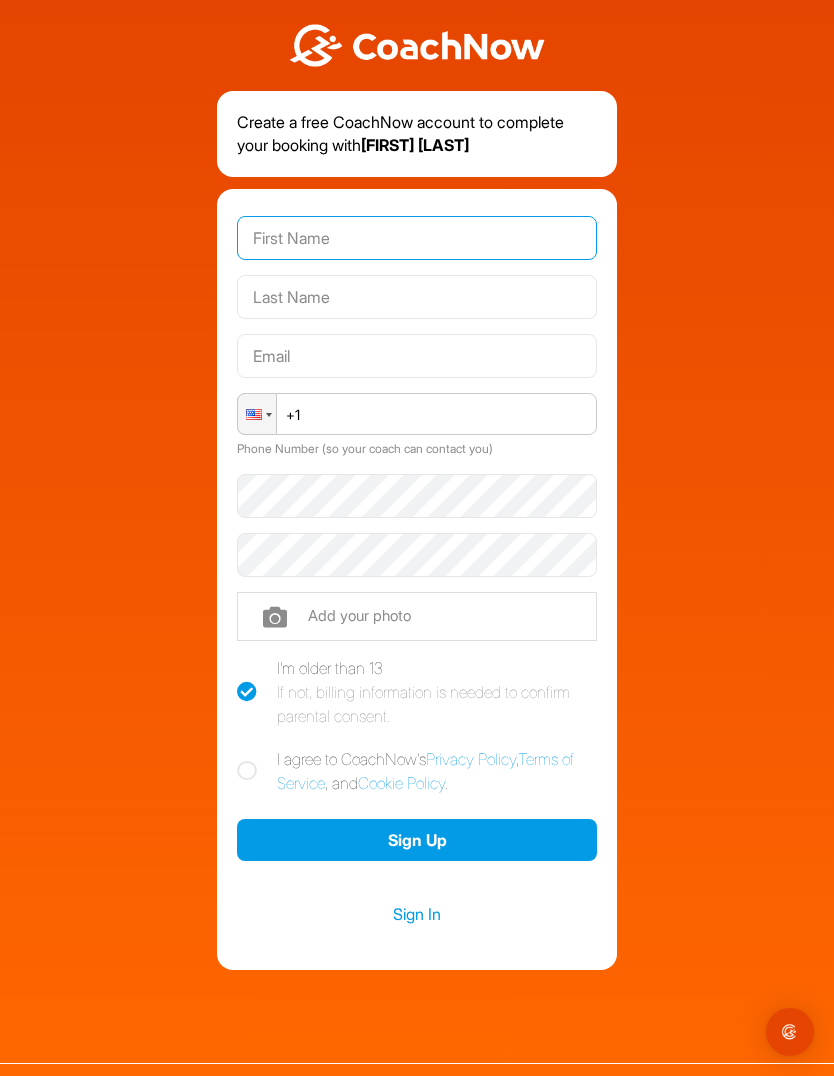 click at bounding box center [417, 238] 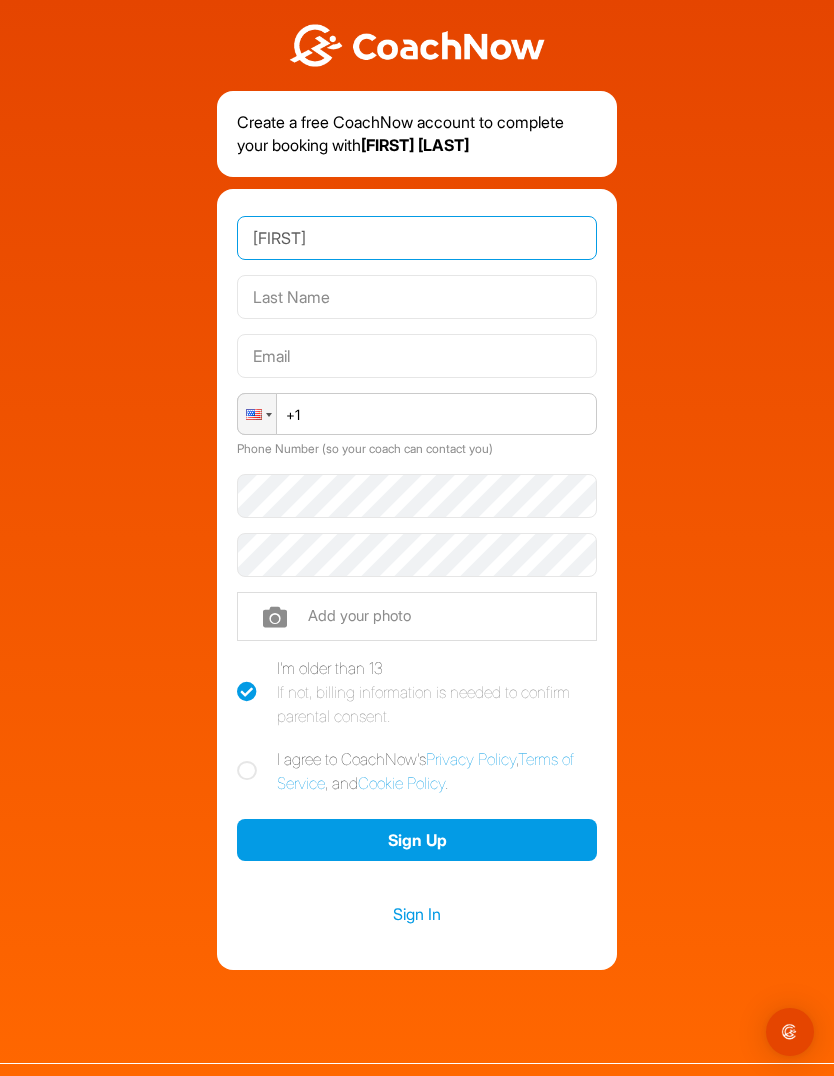 type on "[FIRST]" 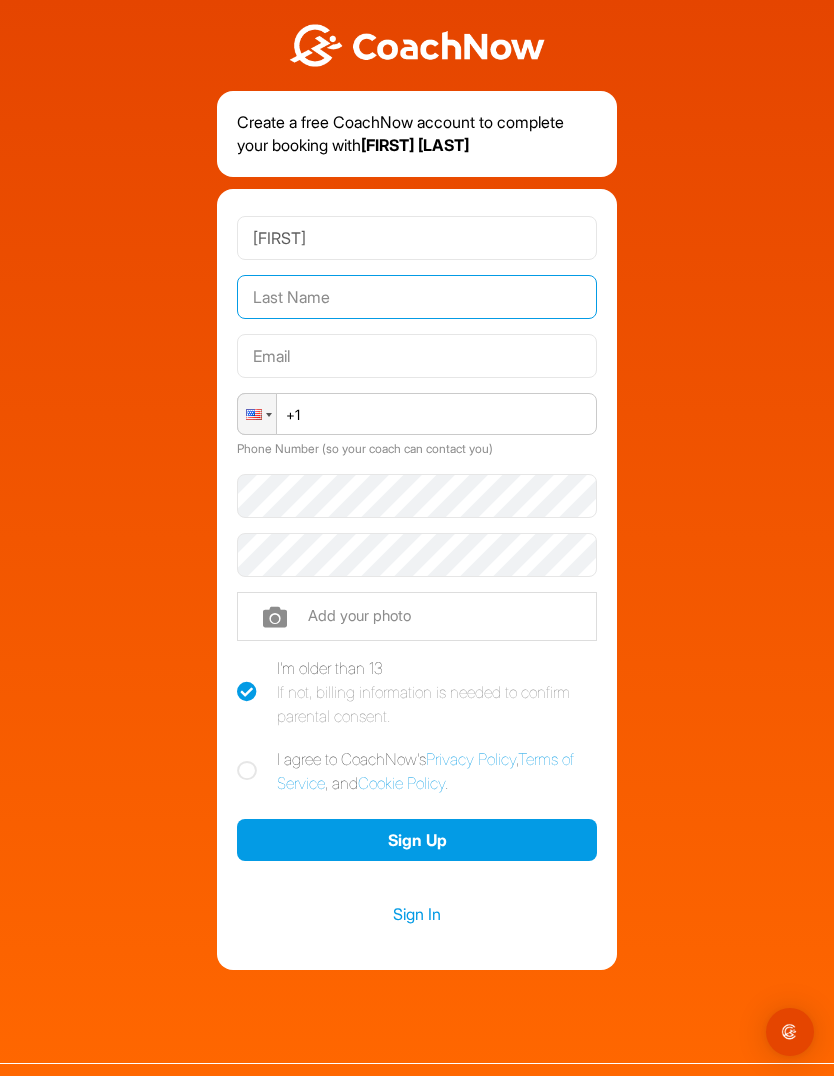 click at bounding box center (417, 297) 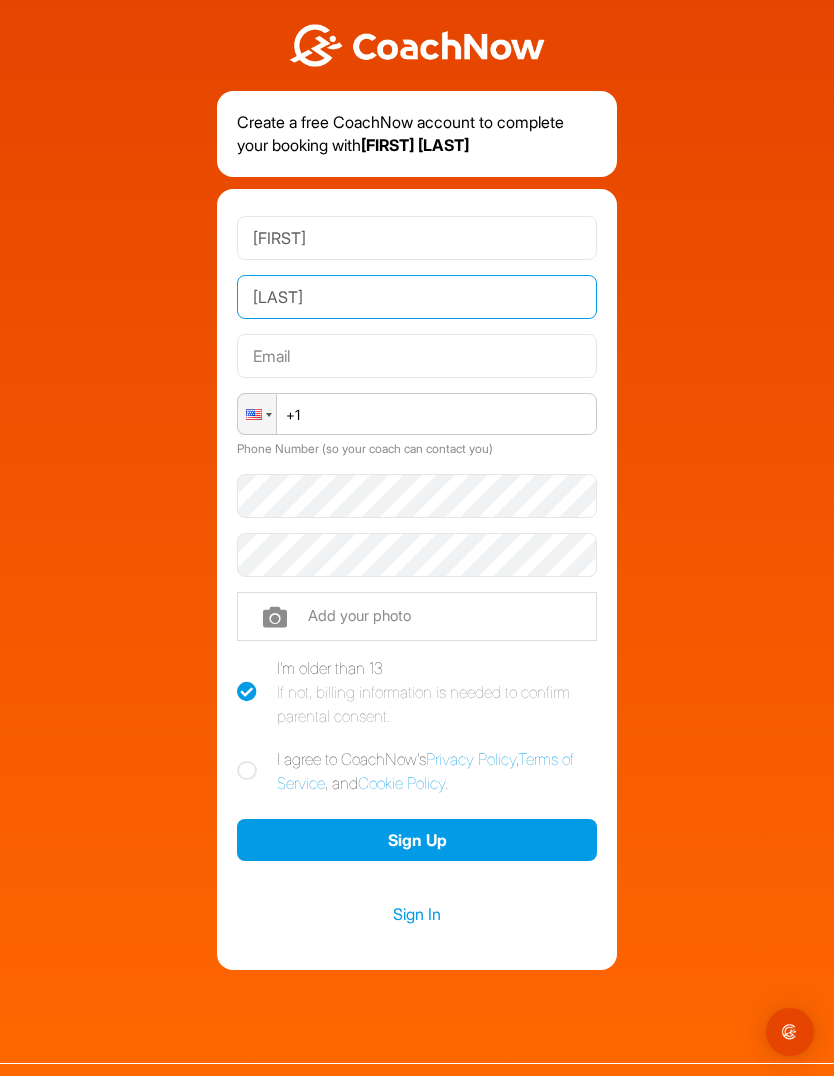 type on "[LAST]" 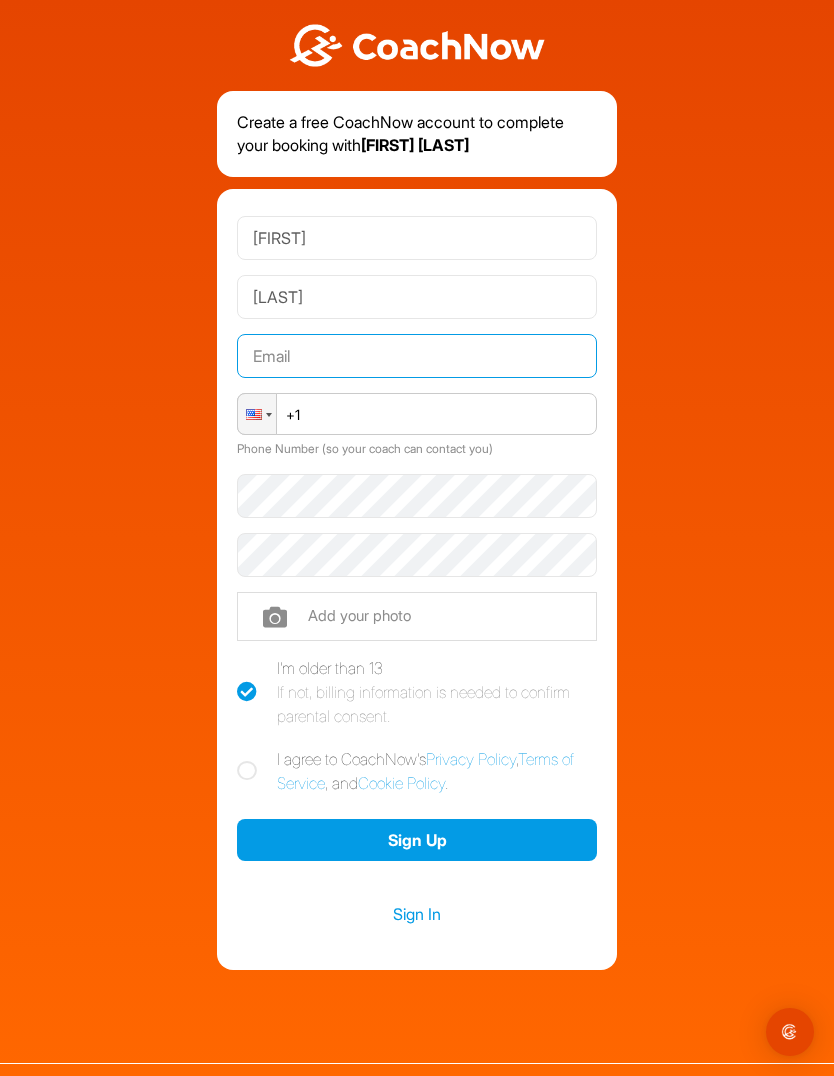 click at bounding box center (417, 356) 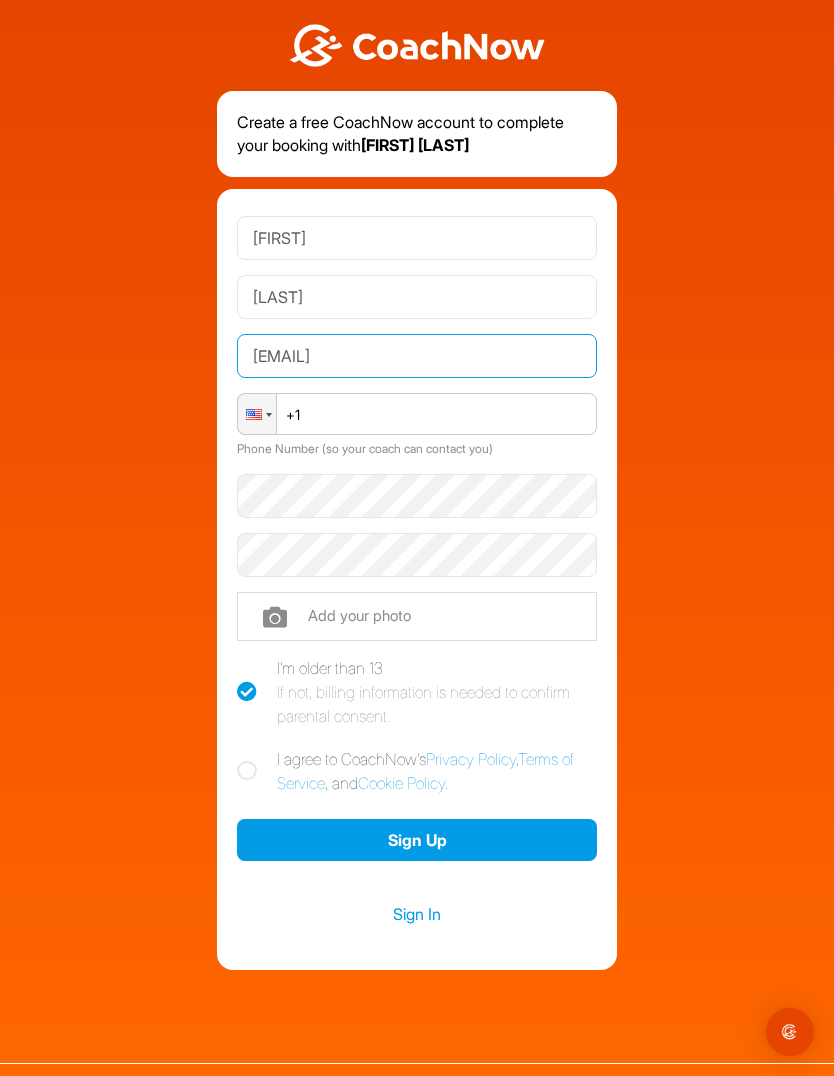 type on "bmanville2225@gmail" 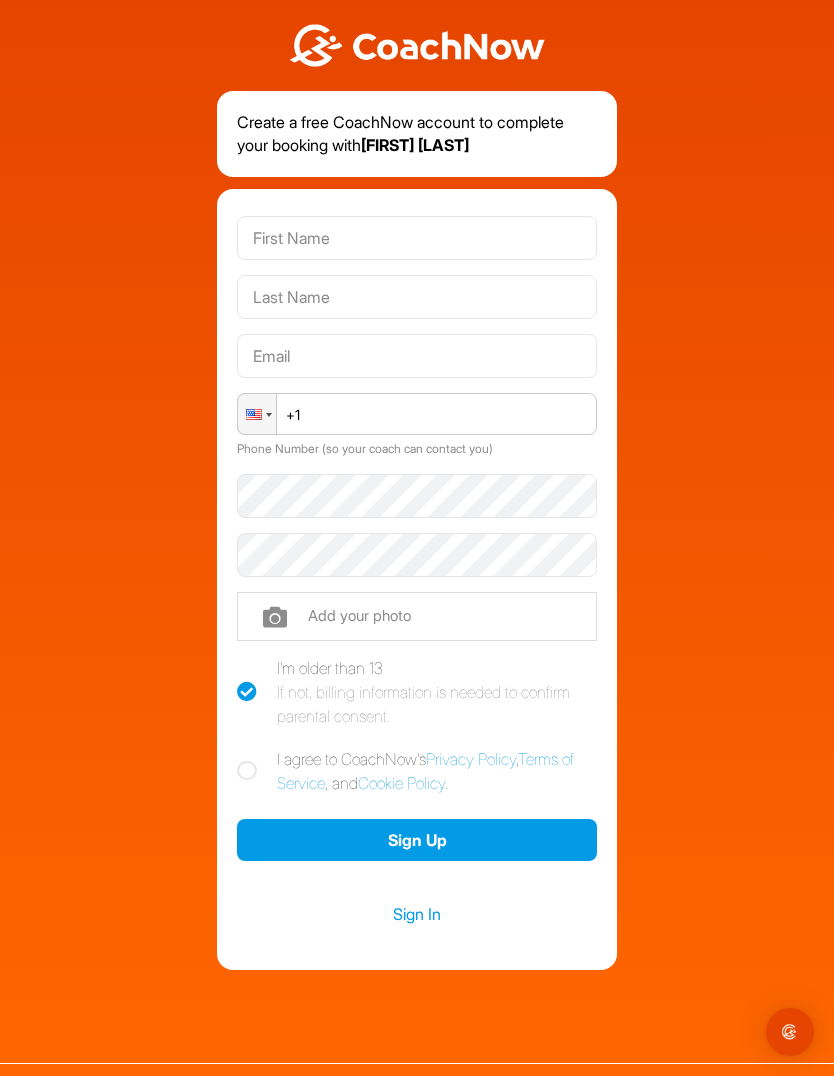 scroll, scrollTop: 0, scrollLeft: 0, axis: both 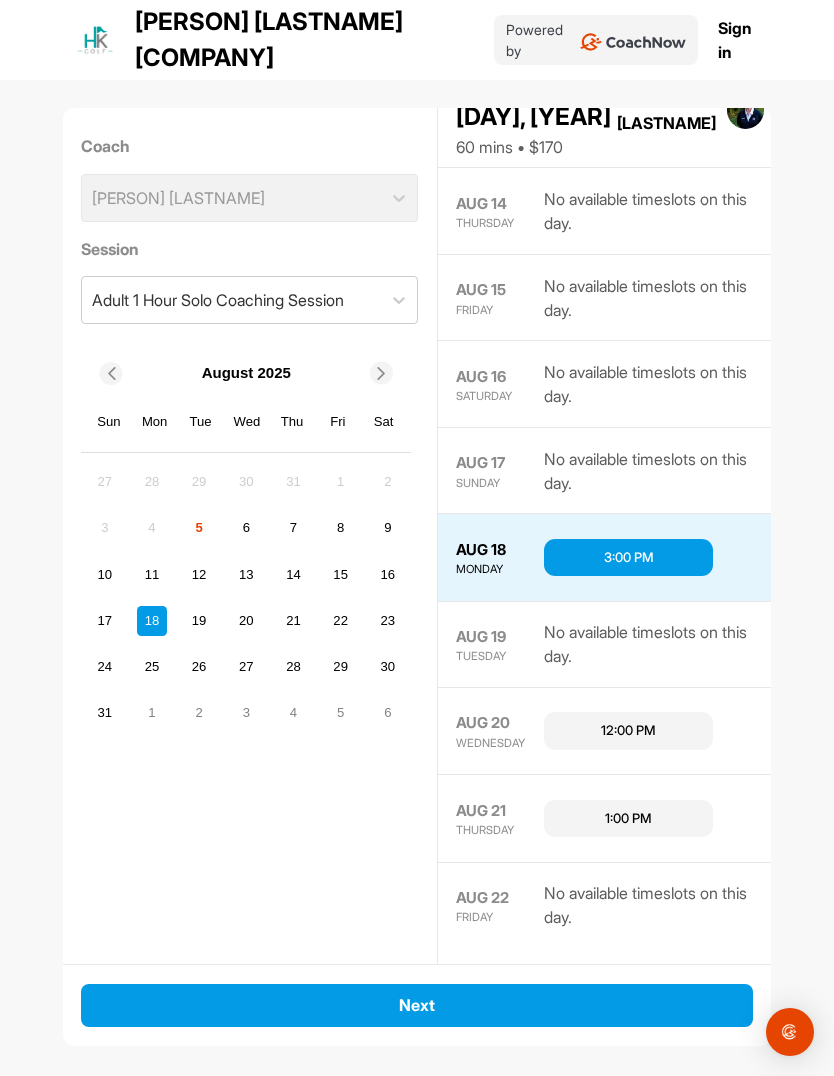 click on "[PERSON] [LASTNAME]" at bounding box center (249, 178) 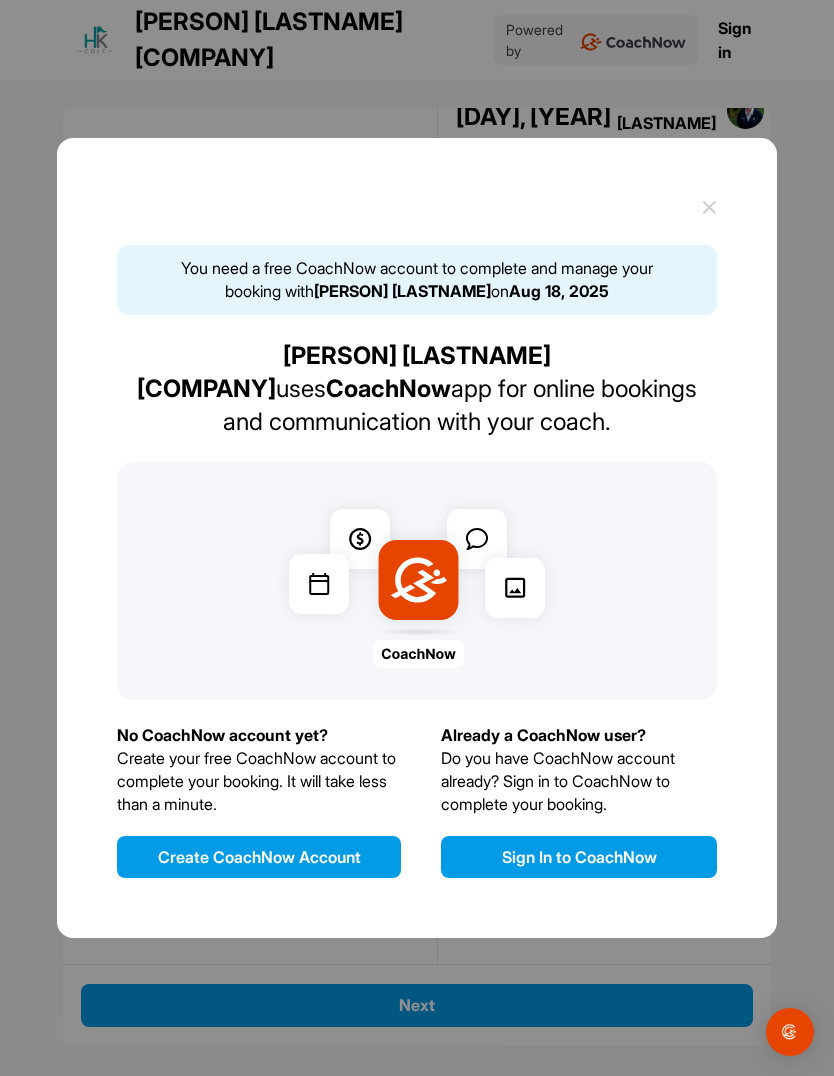 click on "Create CoachNow Account" at bounding box center (259, 857) 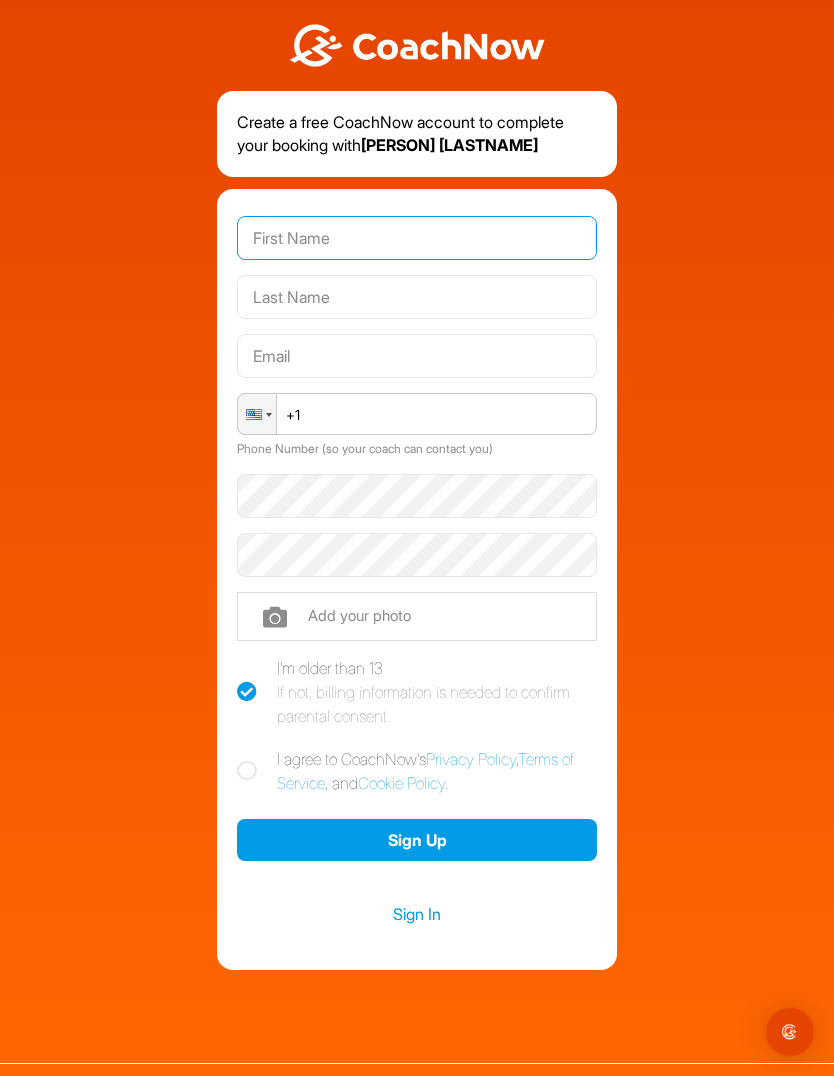 click at bounding box center [417, 238] 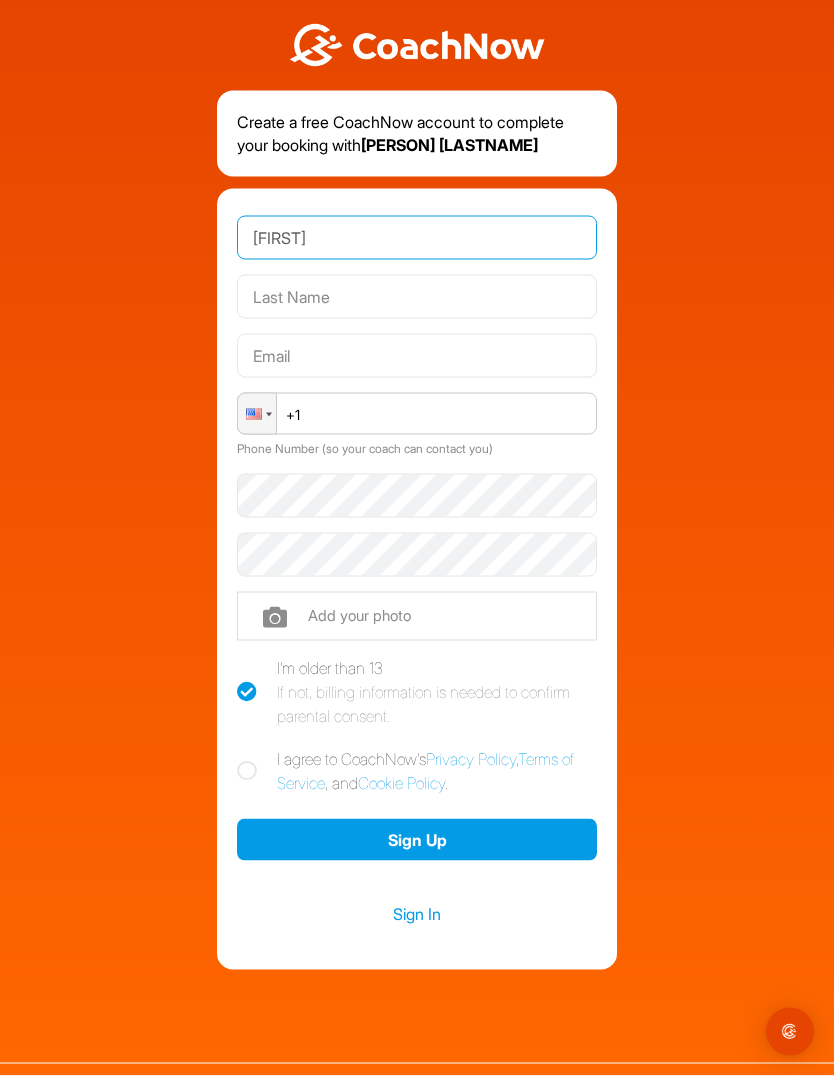 type on "[FIRST]" 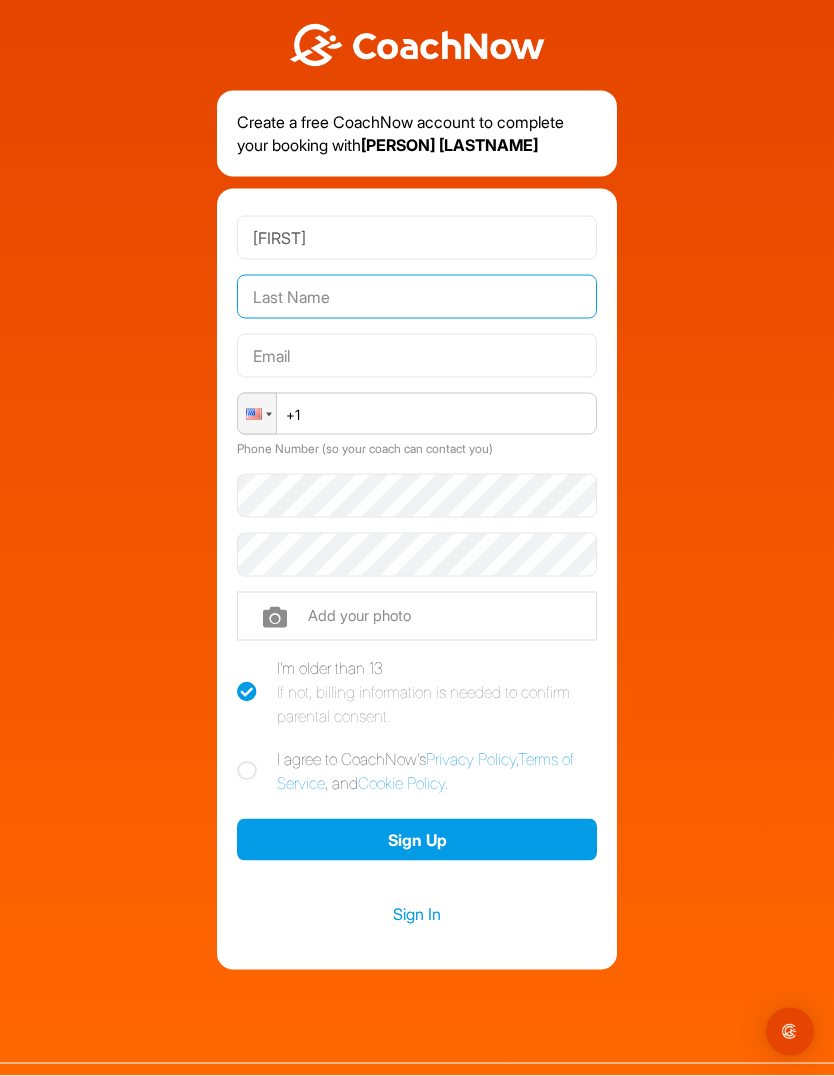 click at bounding box center [417, 297] 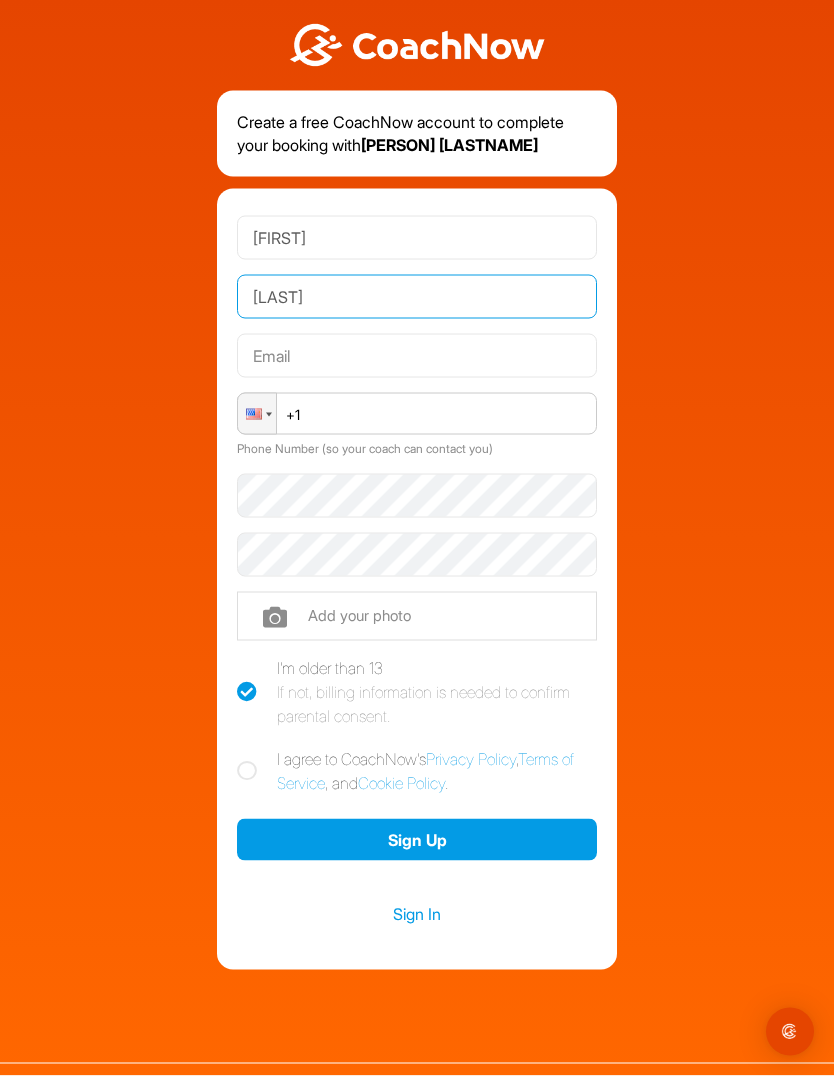 type on "[LAST]" 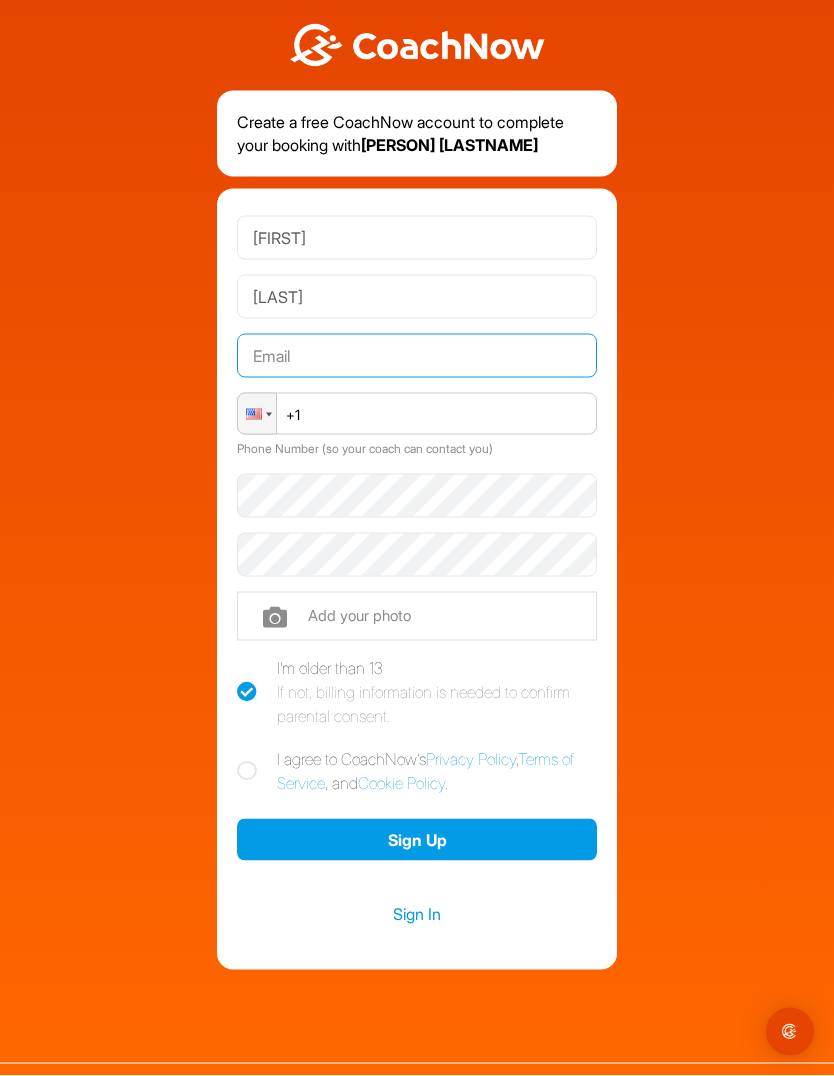 click at bounding box center (417, 356) 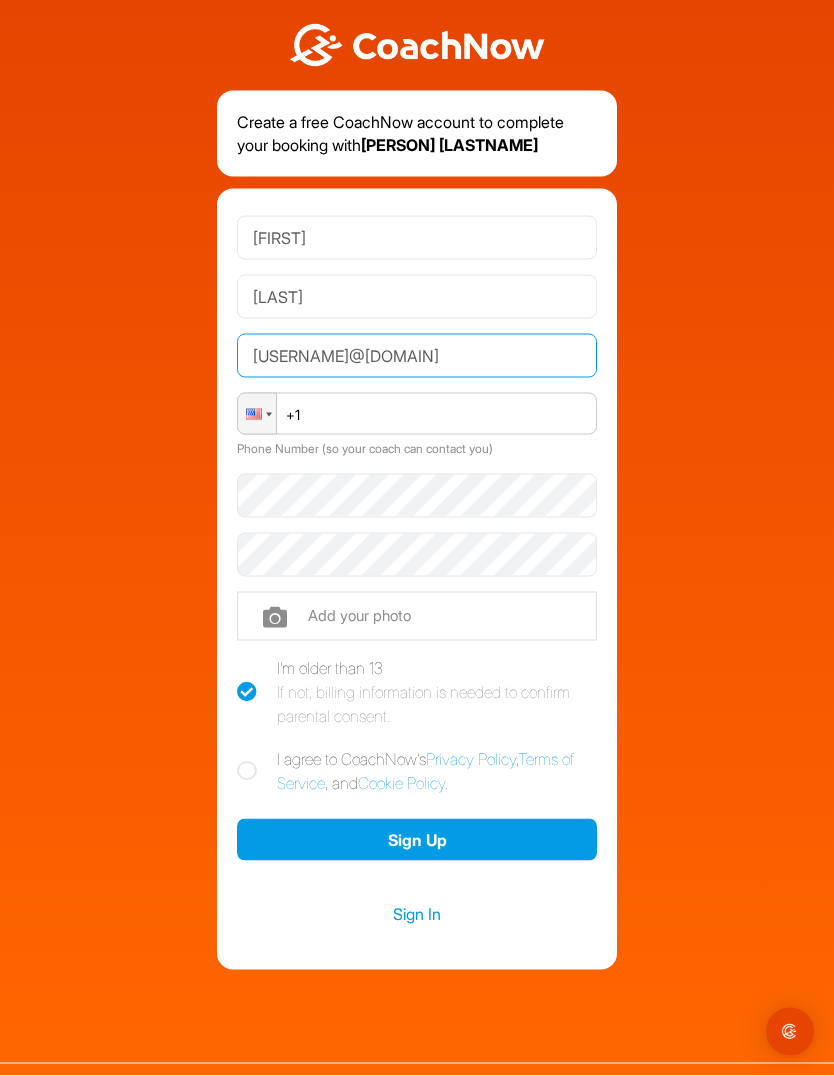 type on "[USERNAME]@[DOMAIN]" 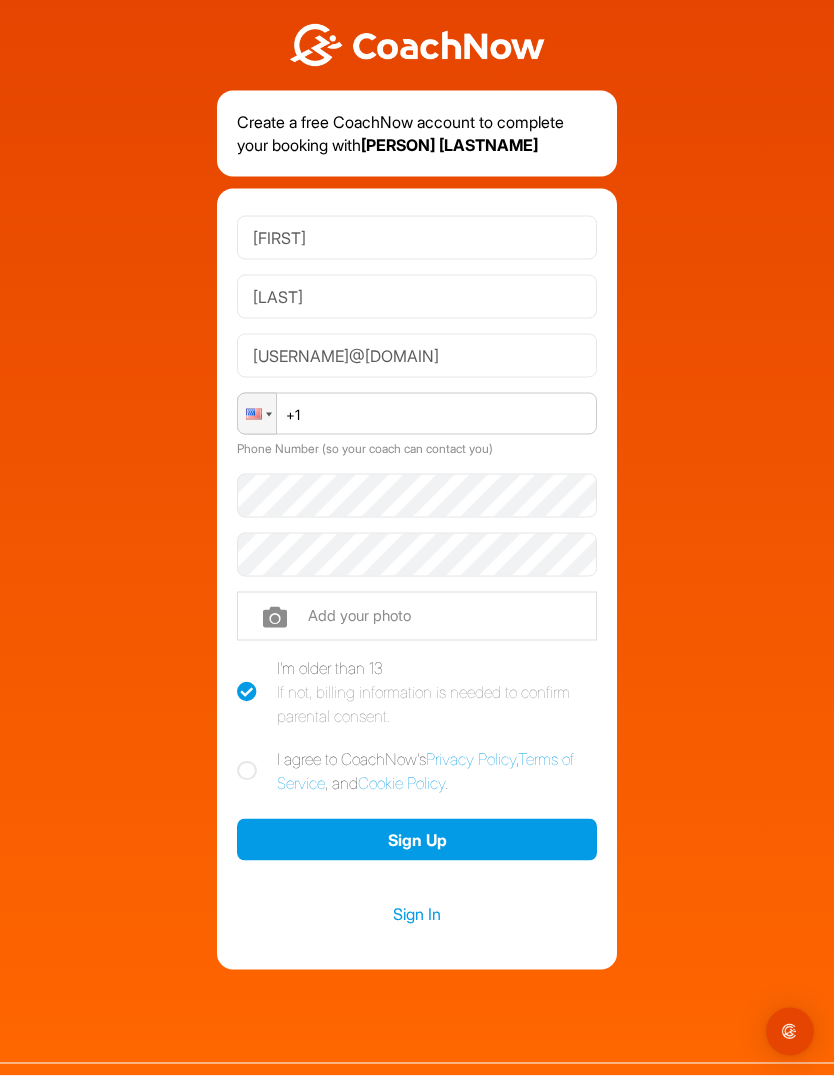 click on "+1" at bounding box center [417, 414] 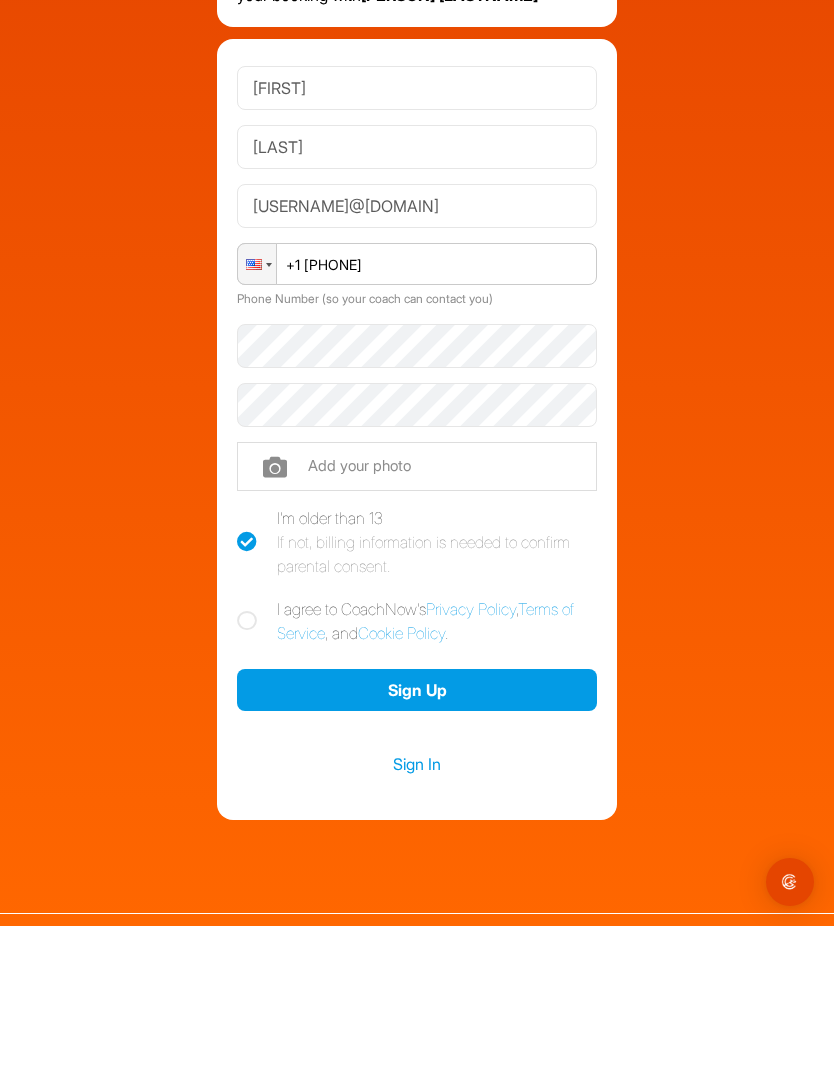 type on "+1 [PHONE]" 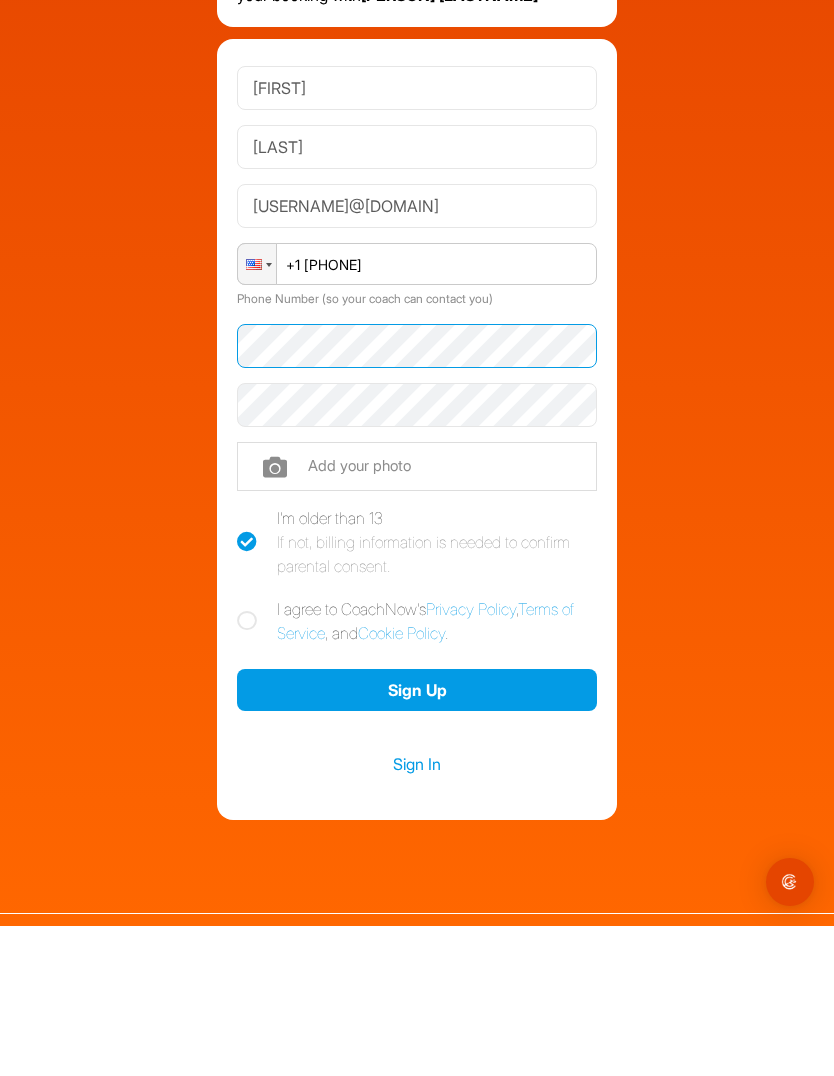 scroll, scrollTop: 69, scrollLeft: 0, axis: vertical 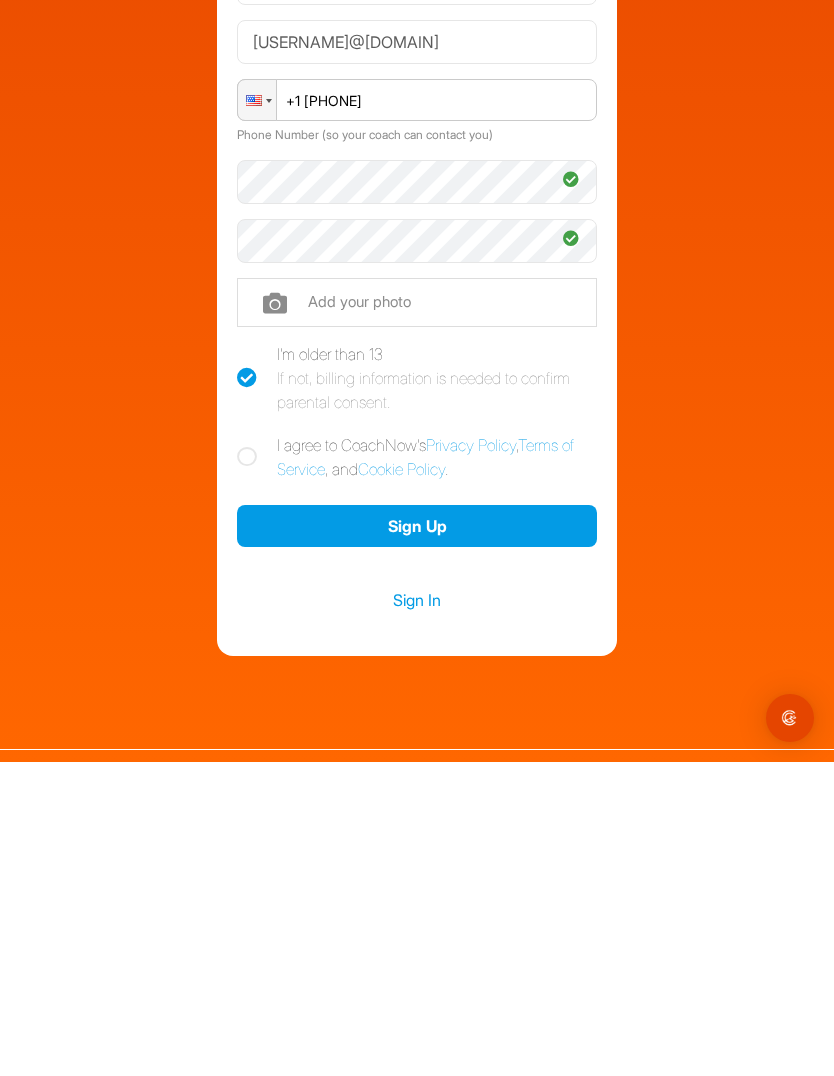 click at bounding box center (247, 771) 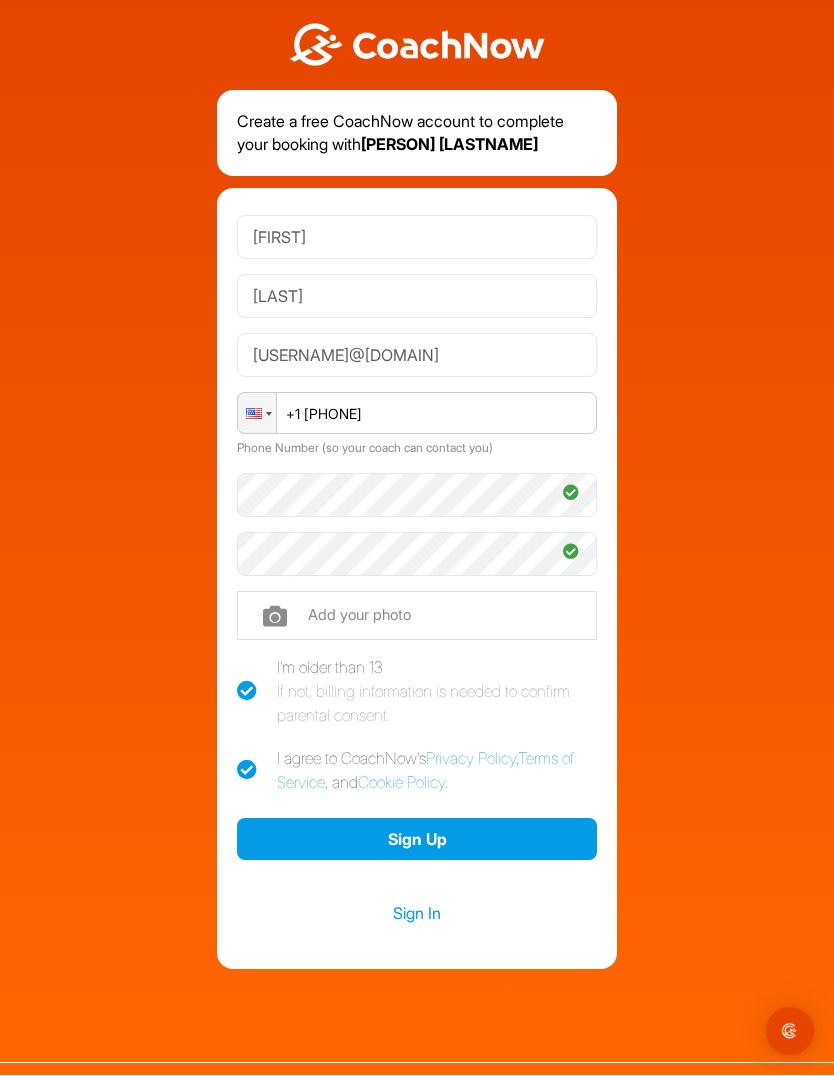 click on "Sign Up" at bounding box center (417, 840) 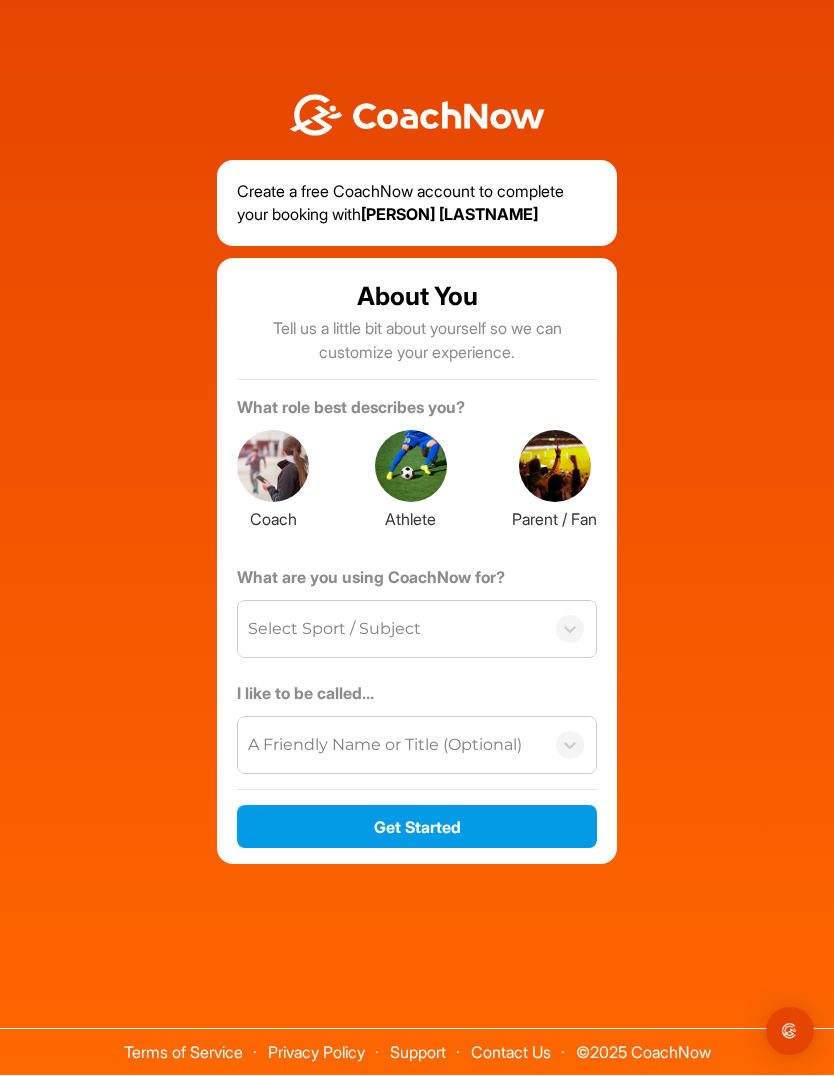 click at bounding box center [555, 467] 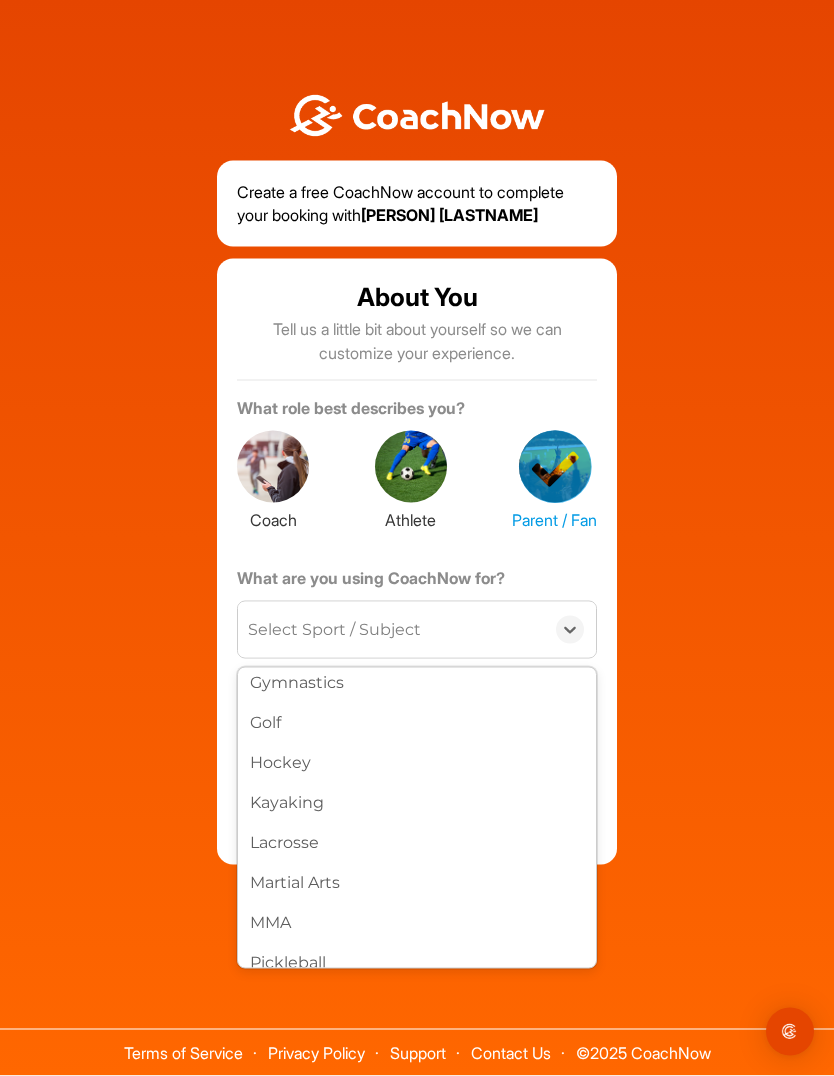 scroll, scrollTop: 509, scrollLeft: 0, axis: vertical 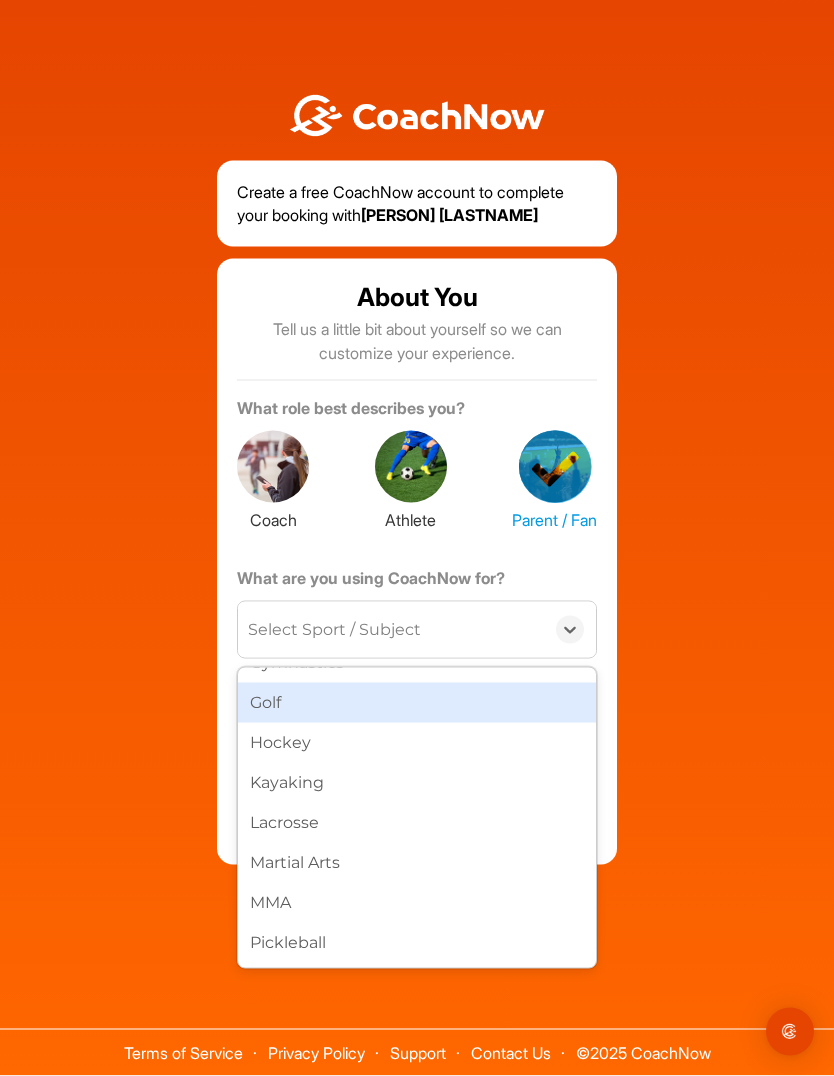 click on "Golf" at bounding box center [417, 703] 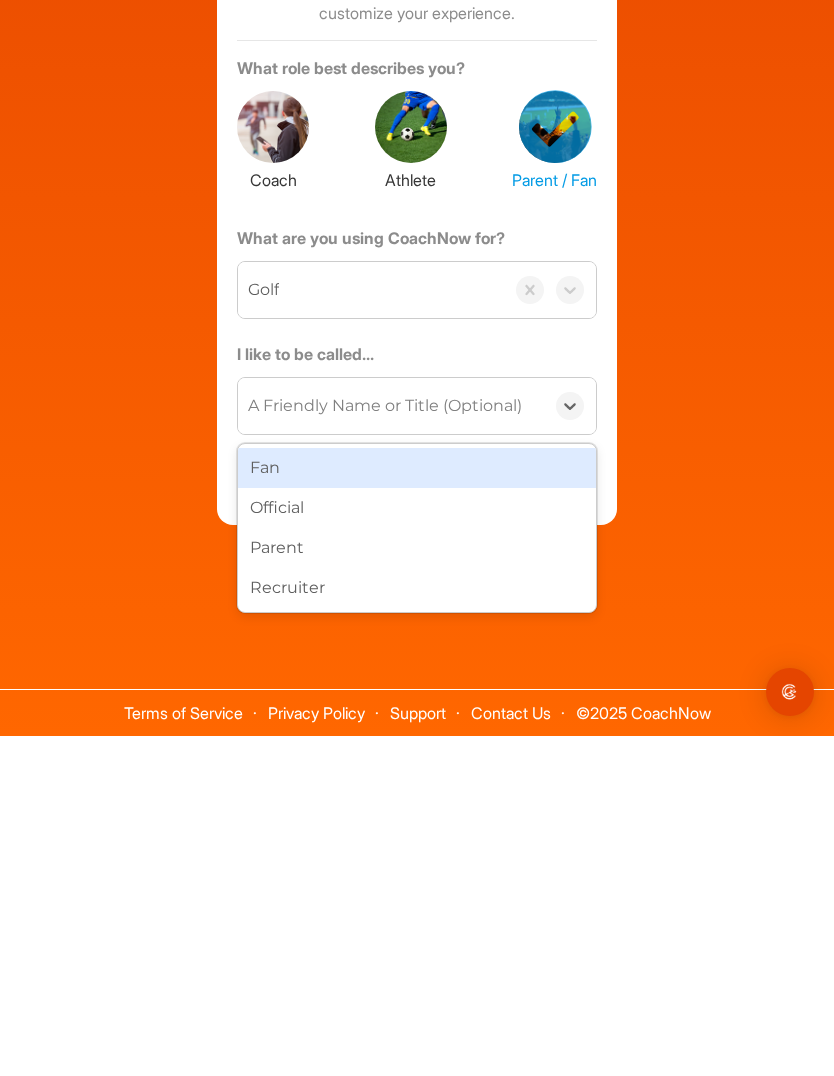 scroll, scrollTop: 69, scrollLeft: 0, axis: vertical 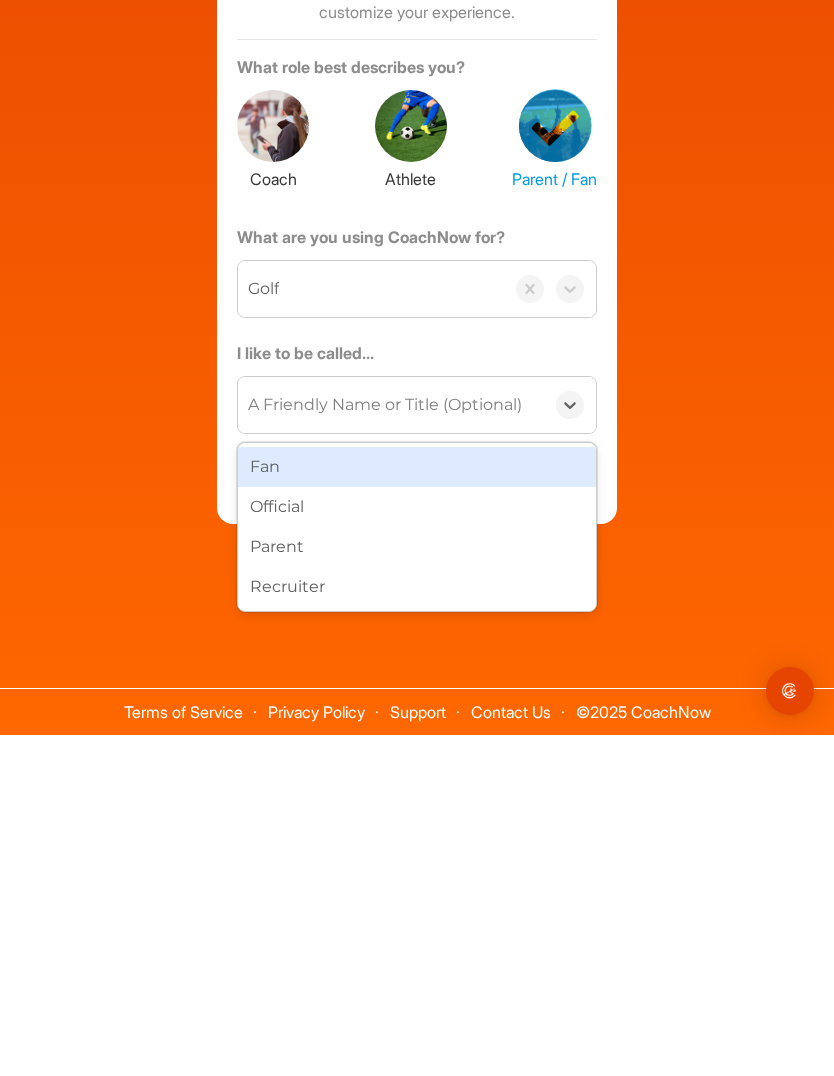 click on "Fan" at bounding box center [417, 808] 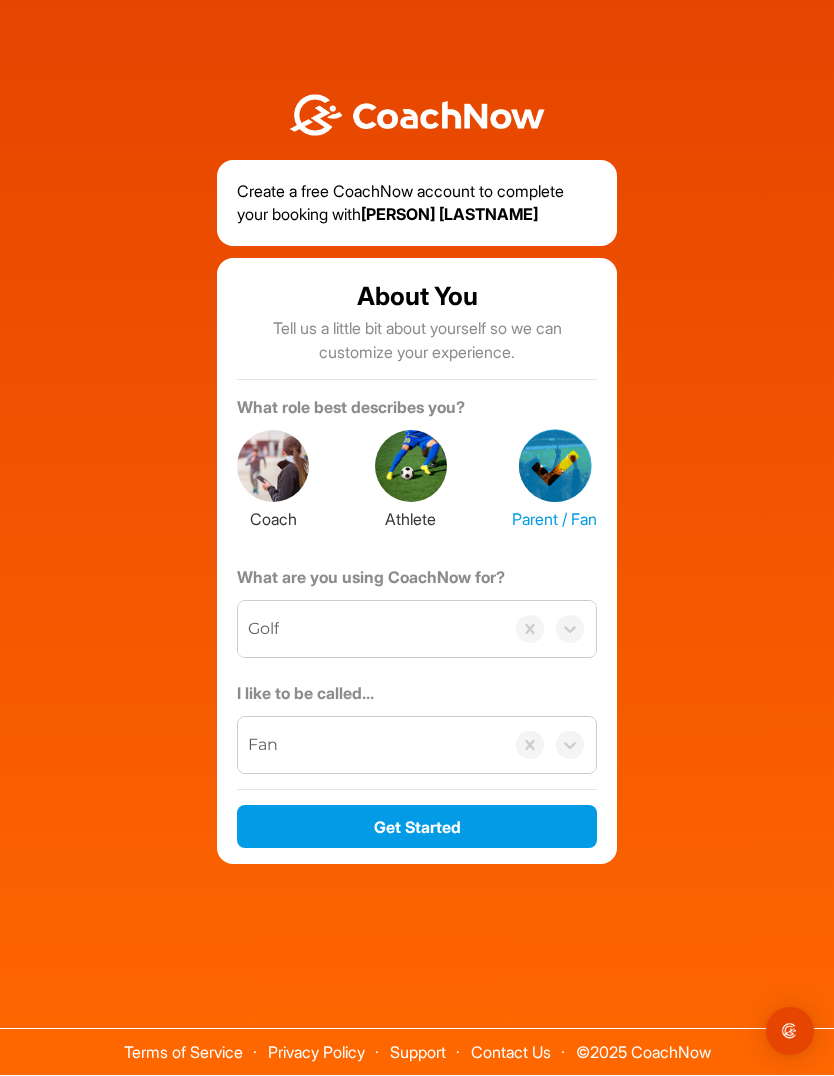 click on "Get Started" at bounding box center [417, 827] 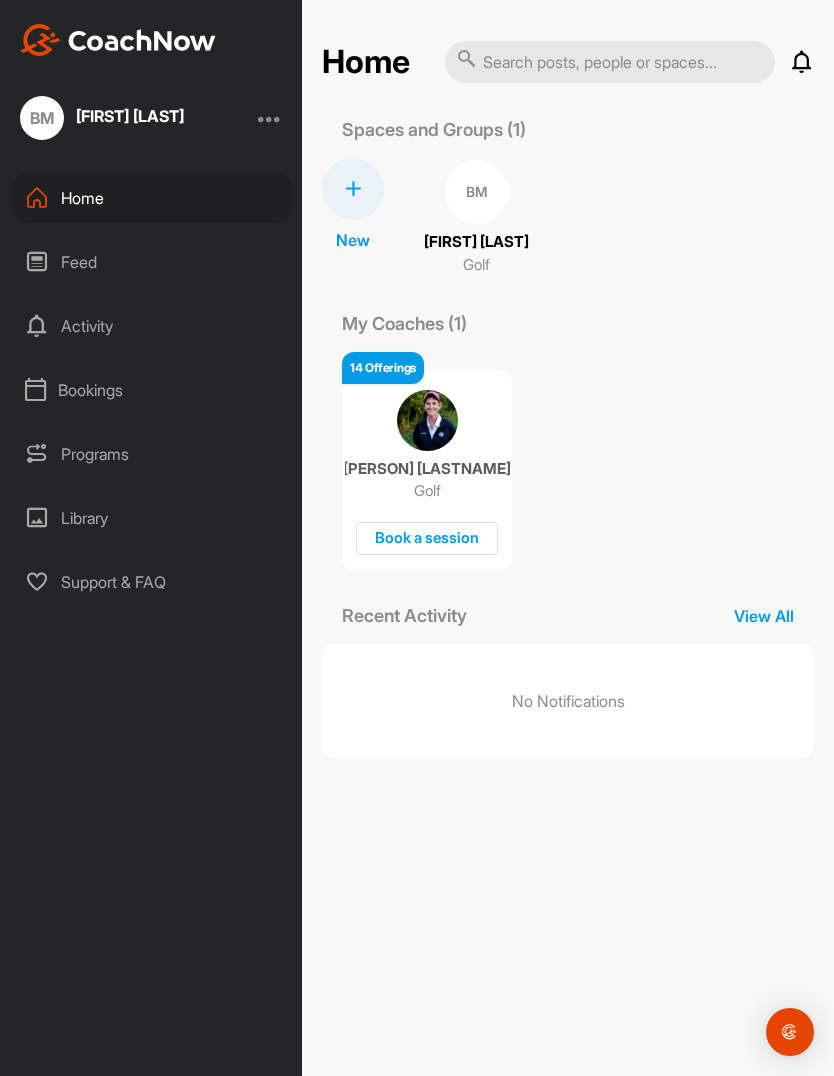 scroll, scrollTop: 0, scrollLeft: 0, axis: both 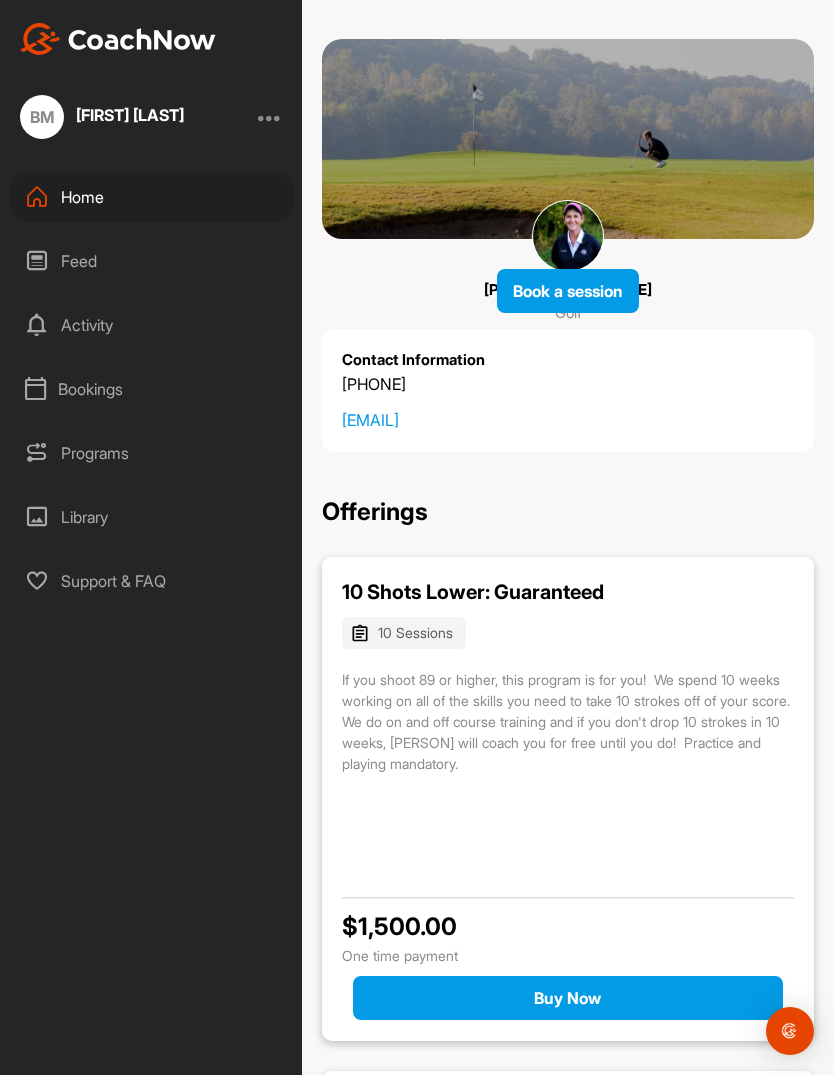 click on "Book a session" at bounding box center [568, 292] 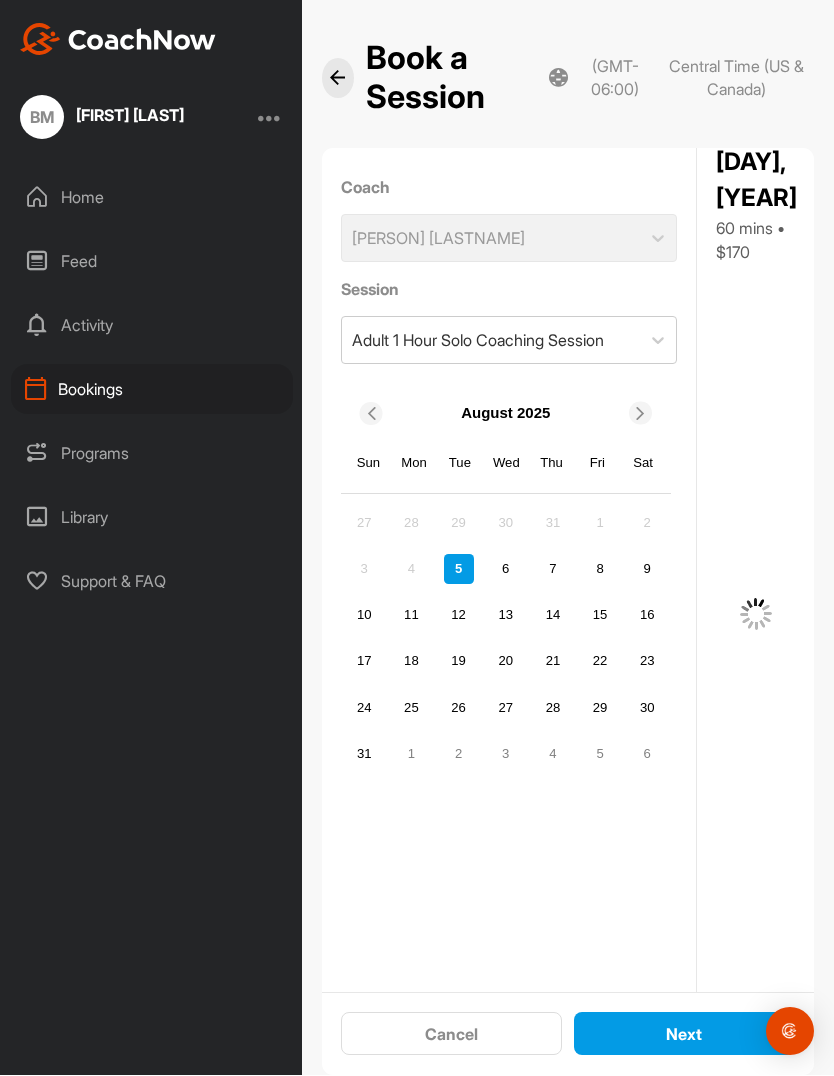 scroll, scrollTop: 35, scrollLeft: 0, axis: vertical 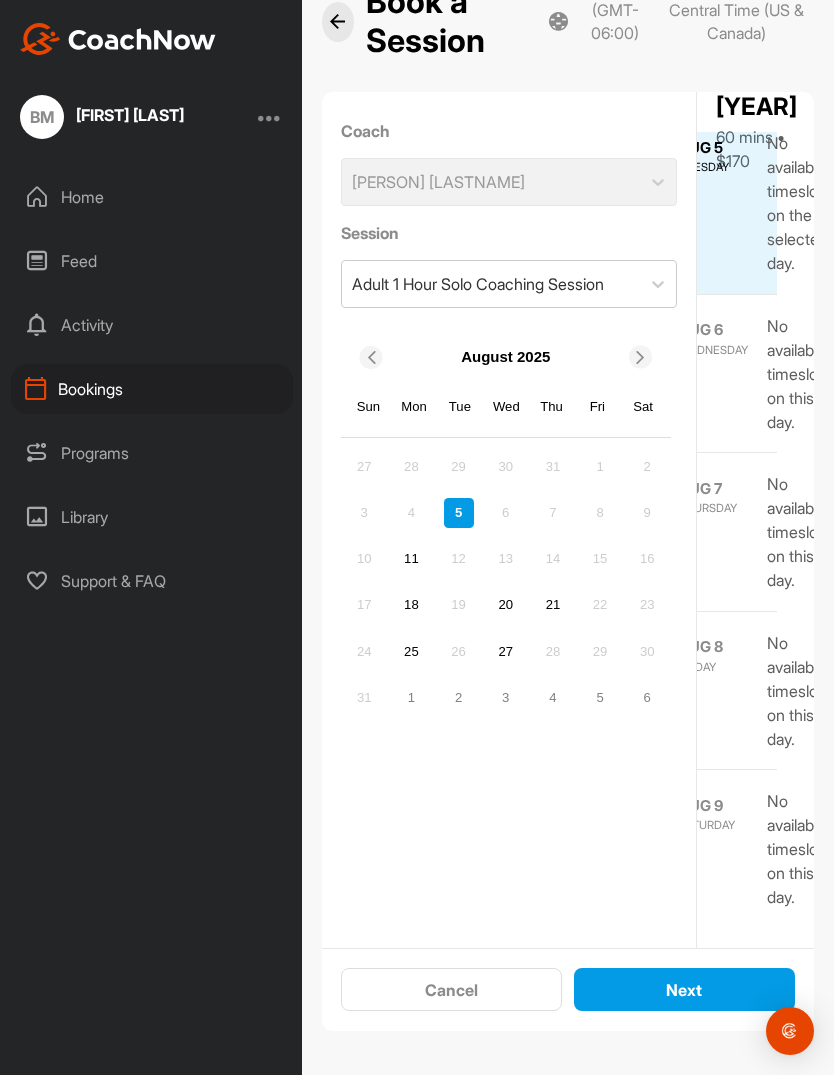 click on "No available timeslots on this day." at bounding box center (799, 692) 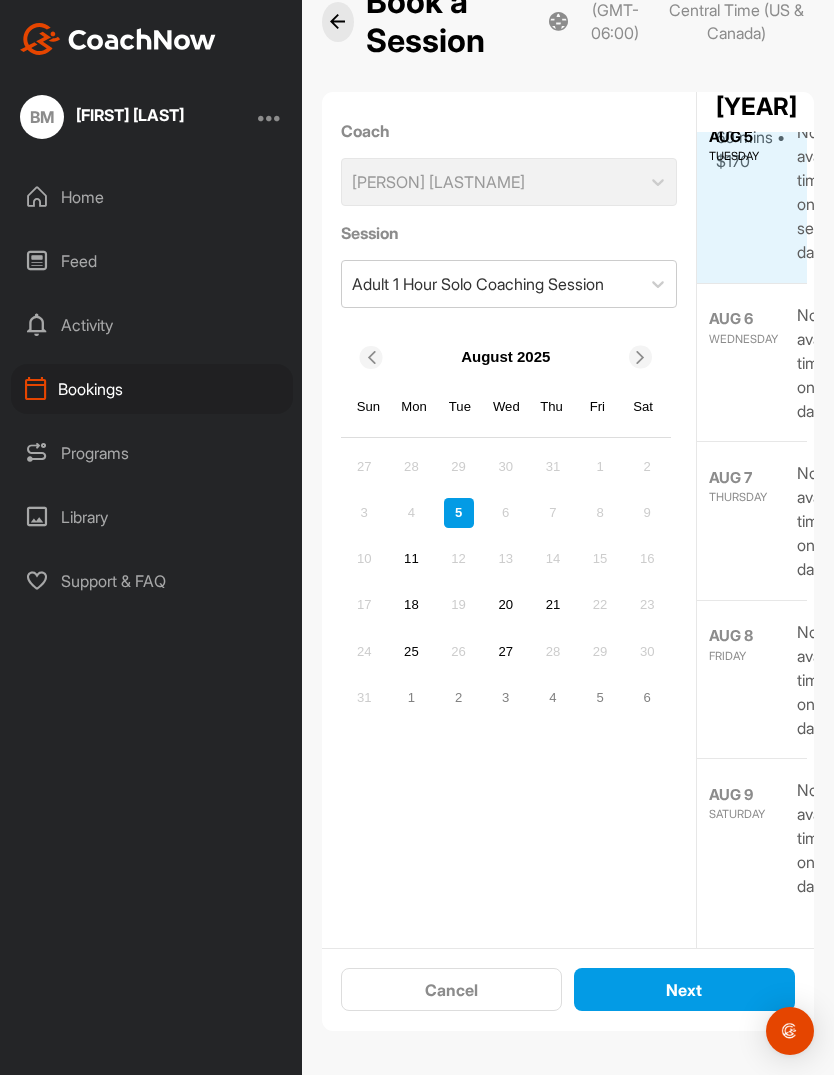 click on "[MONTH] [DAY] [DAY_OF_WEEK] No available timeslots on this day." at bounding box center (748, 680) 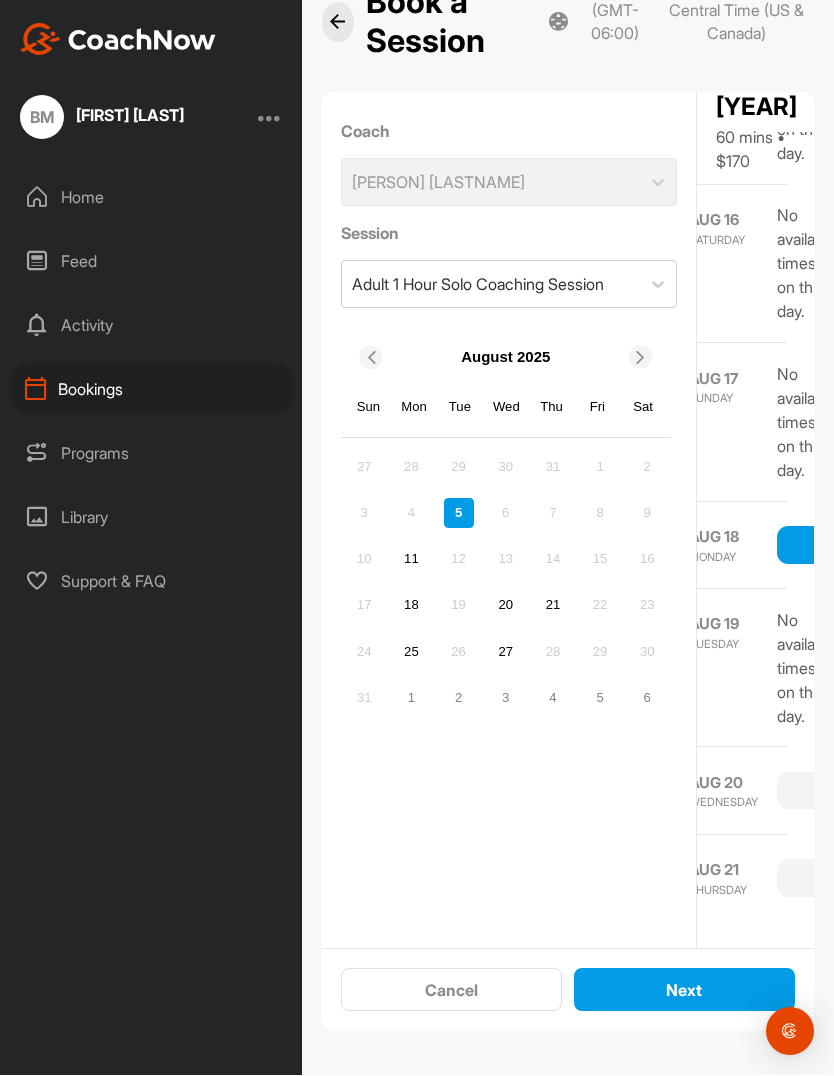 scroll, scrollTop: 1645, scrollLeft: 29, axis: both 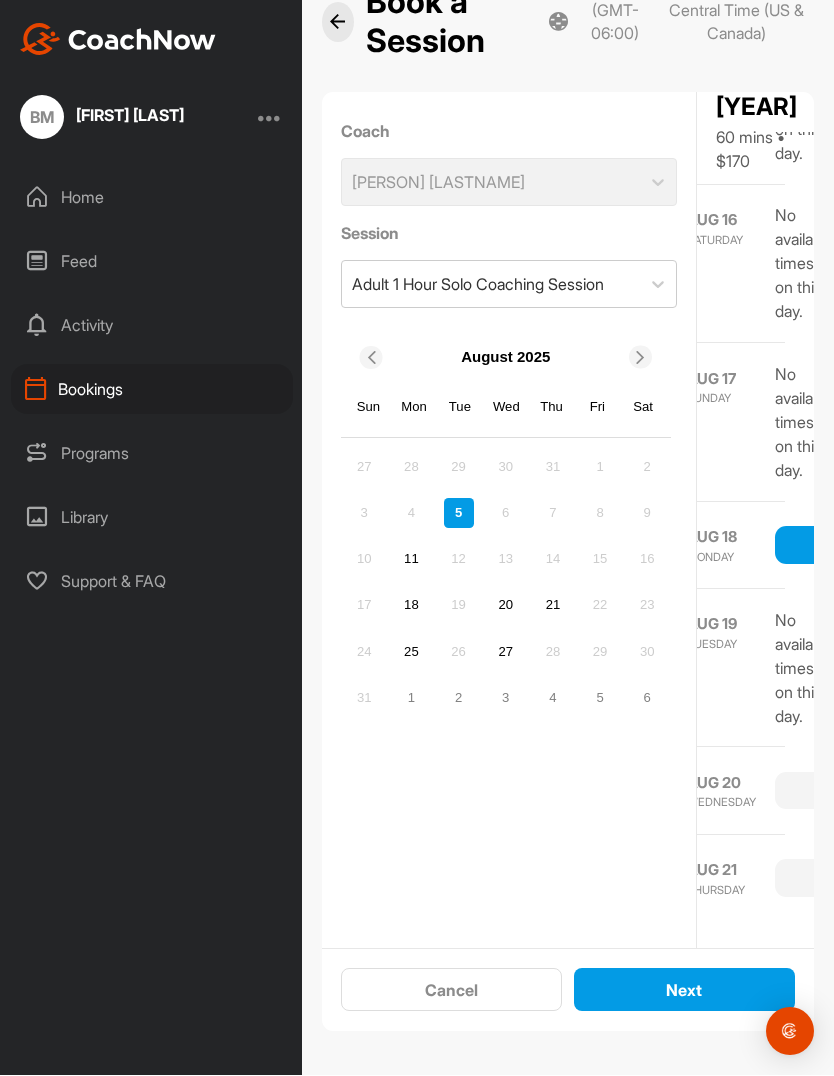 click on "18" at bounding box center [411, 606] 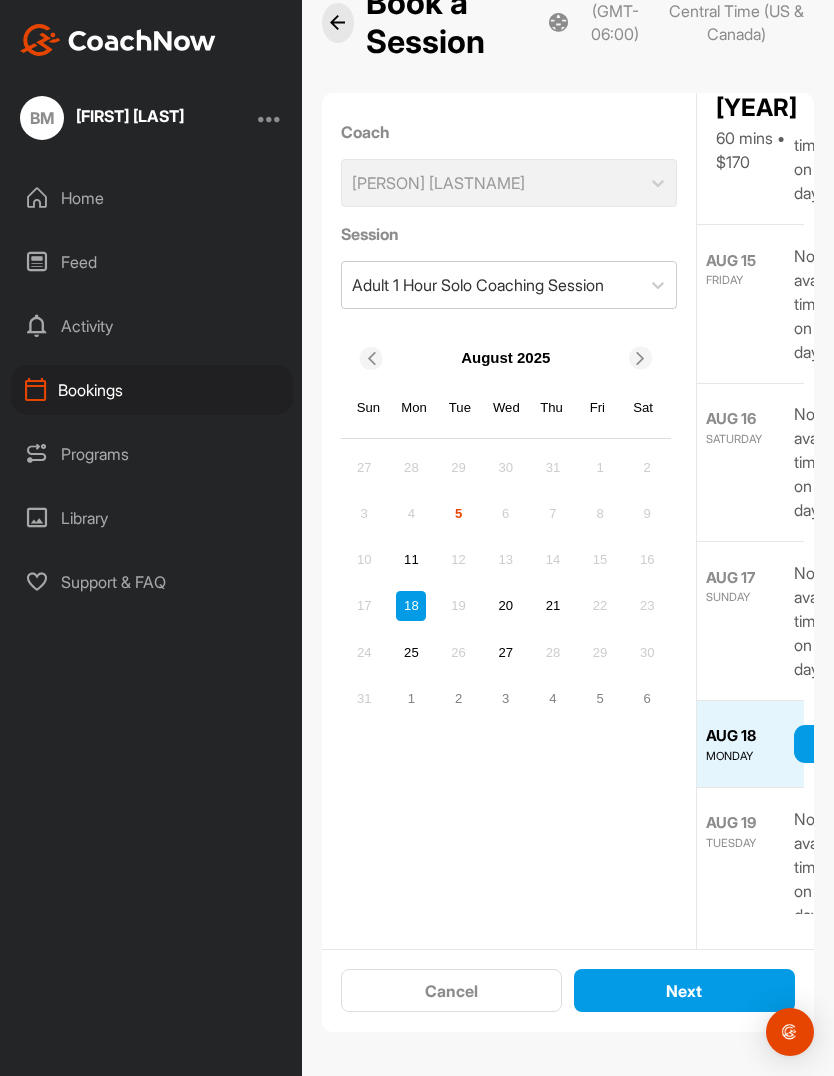 scroll, scrollTop: 1038, scrollLeft: 0, axis: vertical 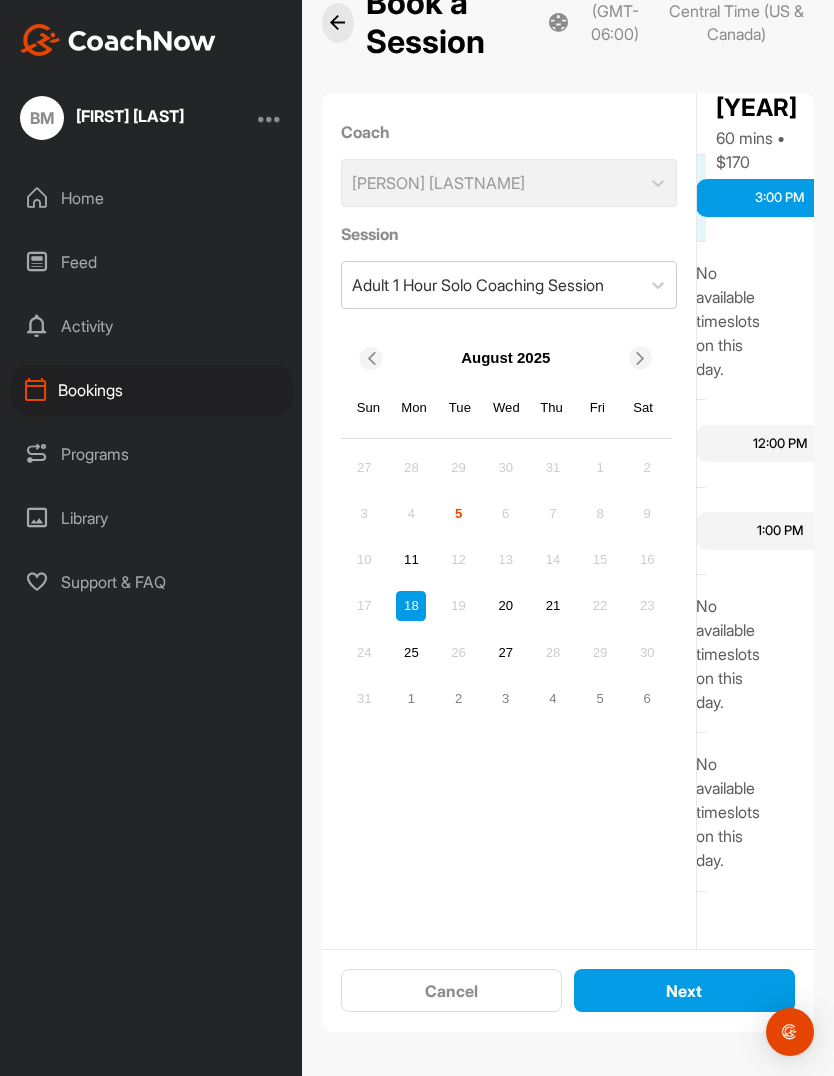 click on "3:00 PM" at bounding box center [780, 198] 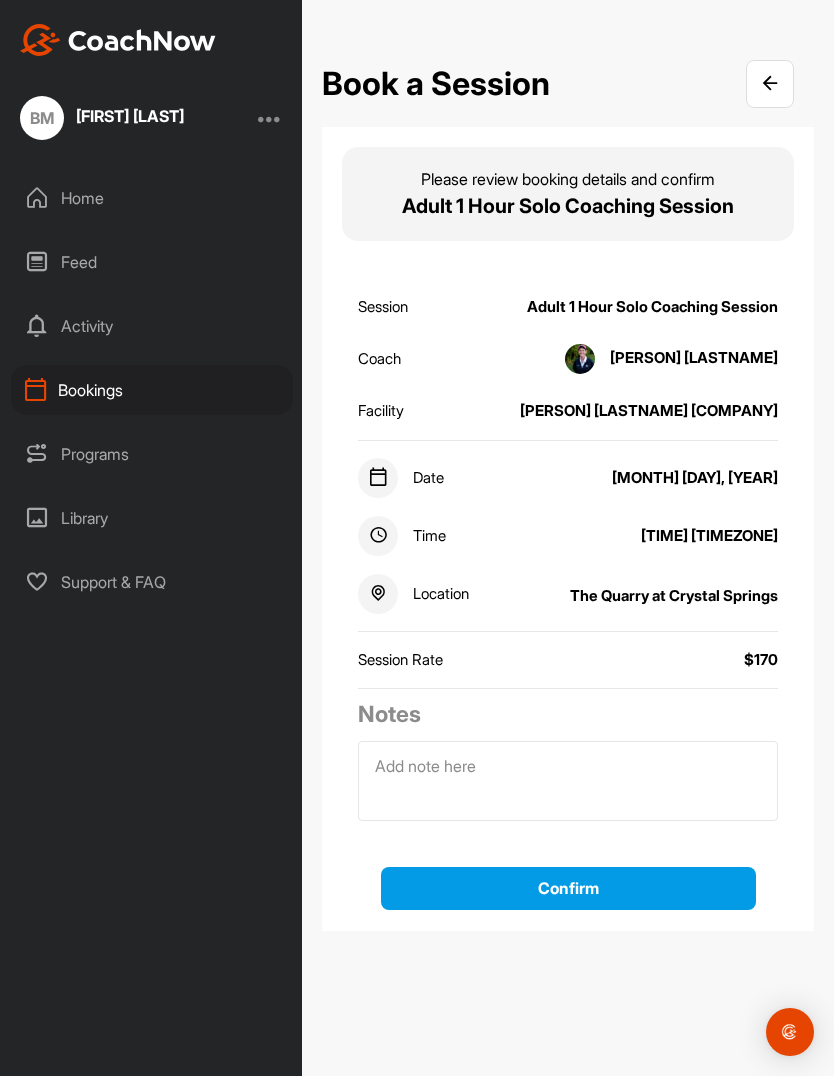 click on "Confirm" at bounding box center [568, 888] 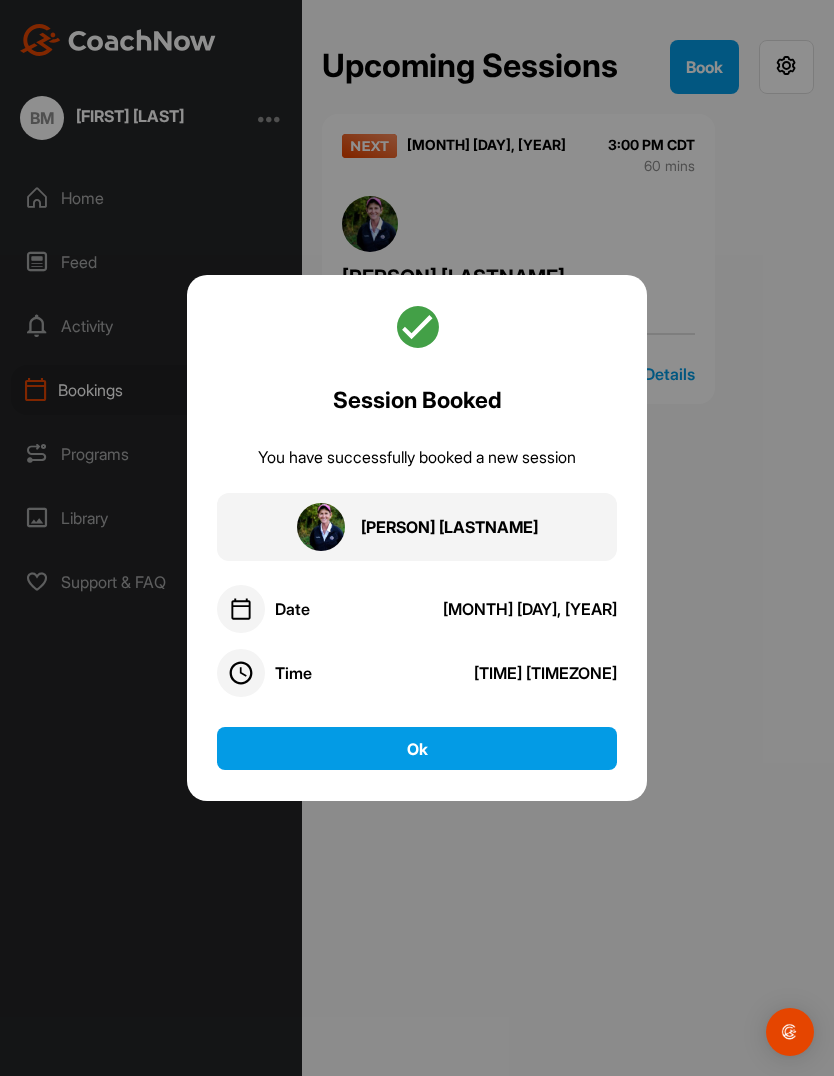 click at bounding box center (241, 609) 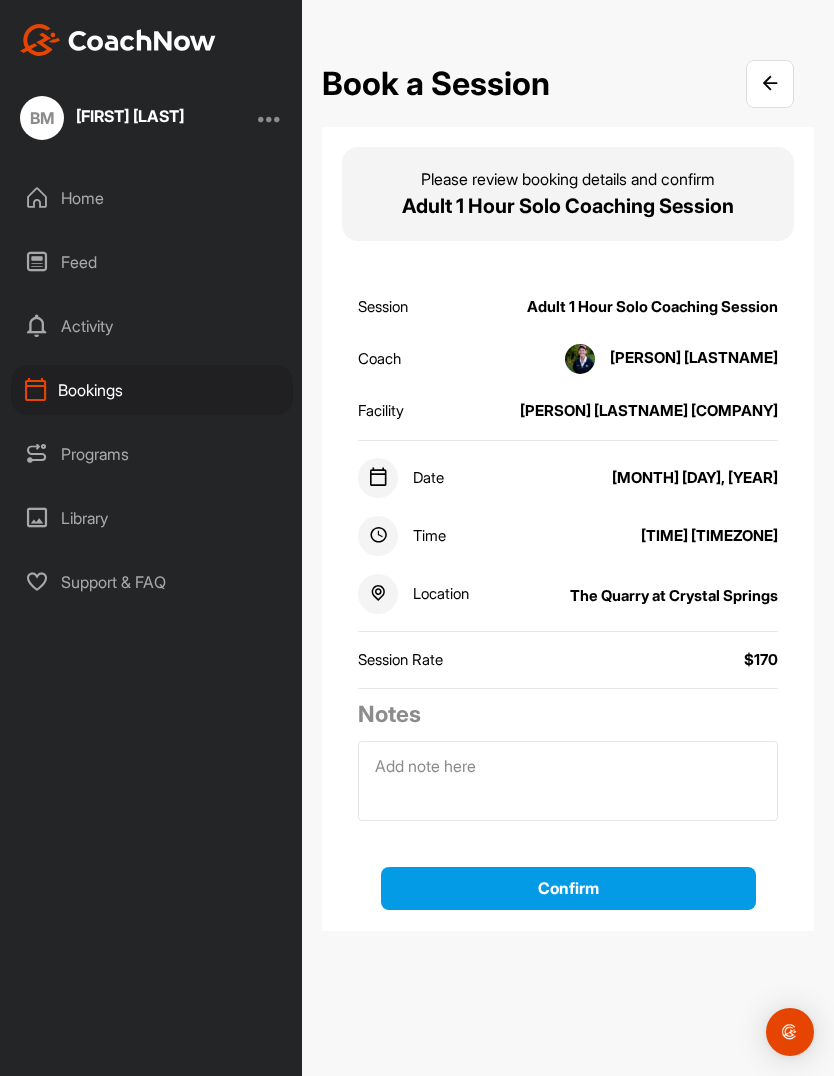 click on "Confirm" at bounding box center (568, 888) 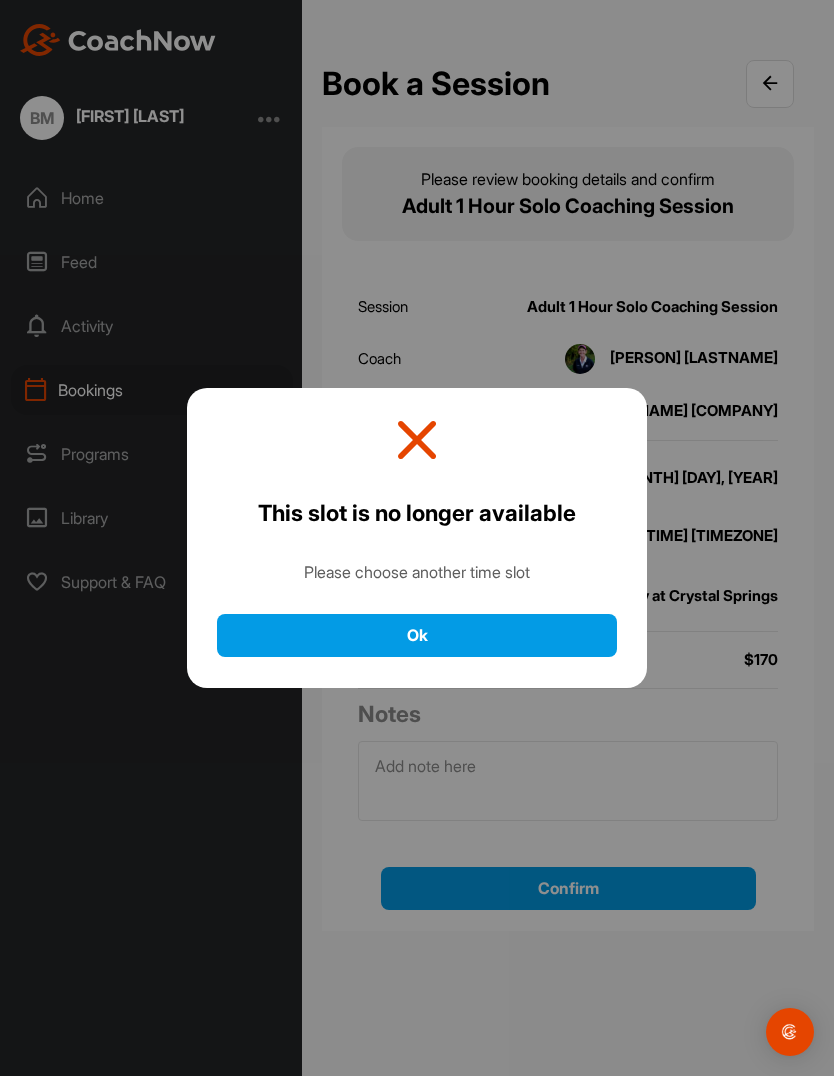 click on "Ok" at bounding box center [417, 635] 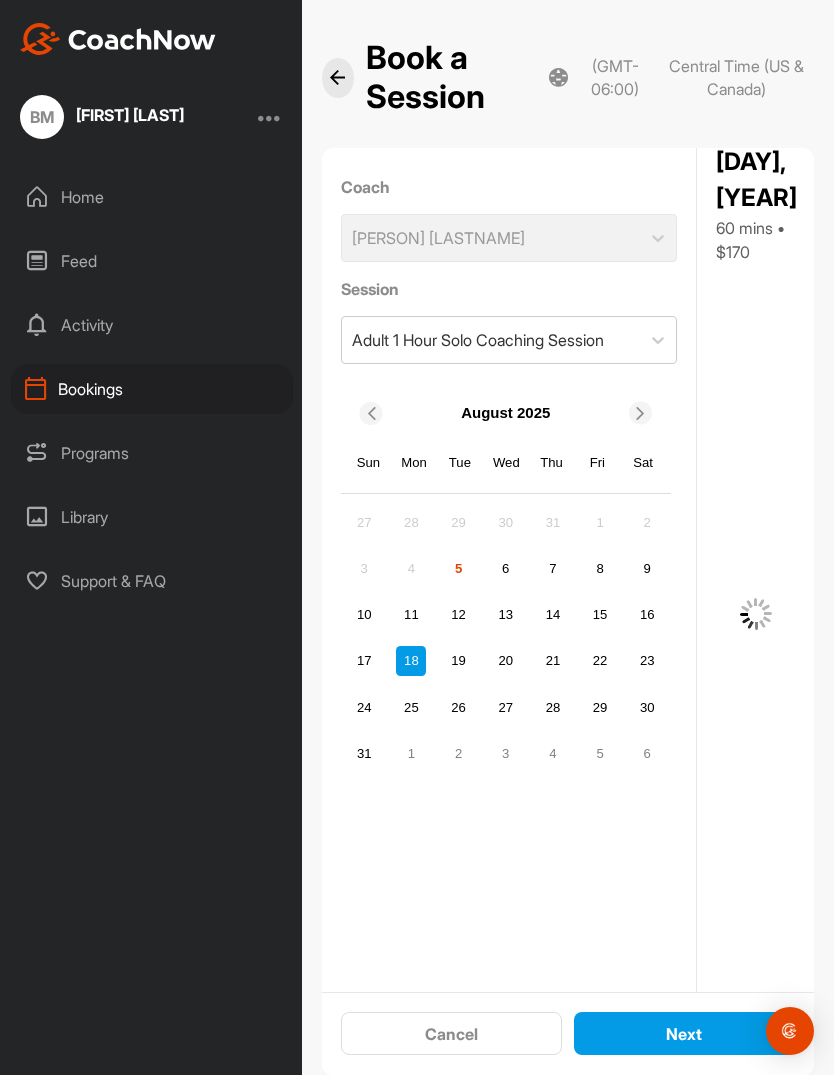 scroll, scrollTop: 393, scrollLeft: 0, axis: vertical 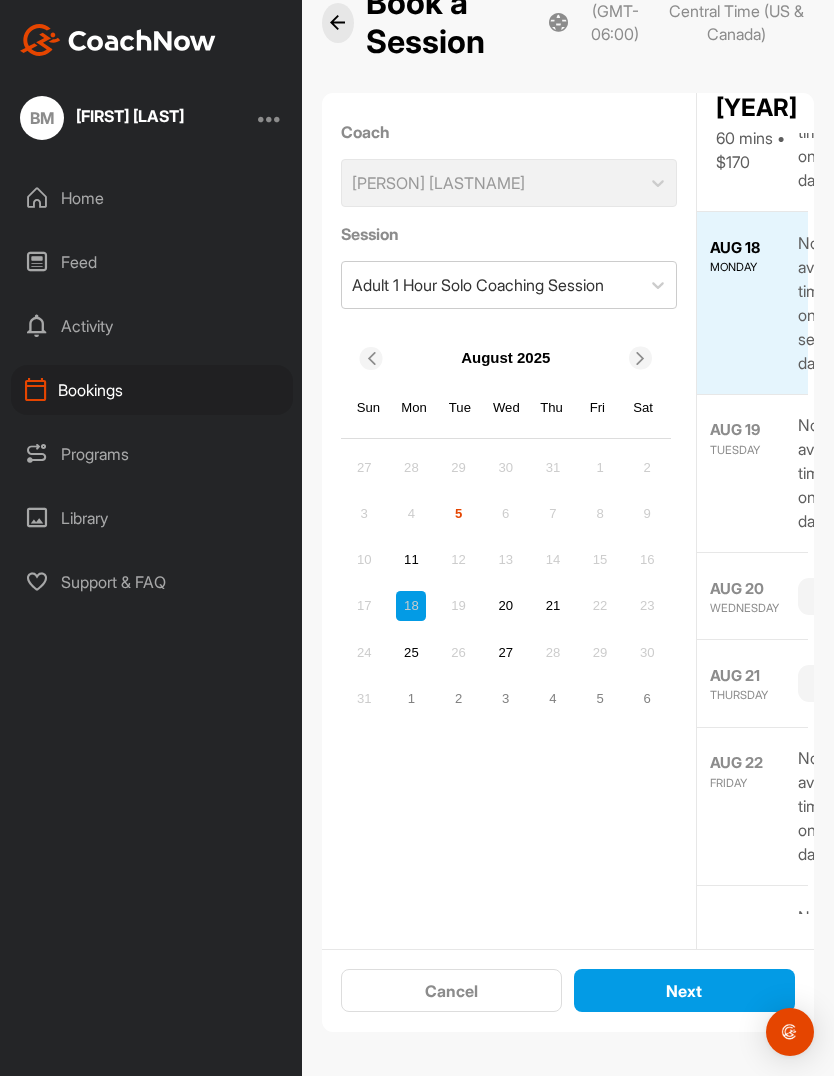 click on "18" at bounding box center (411, 606) 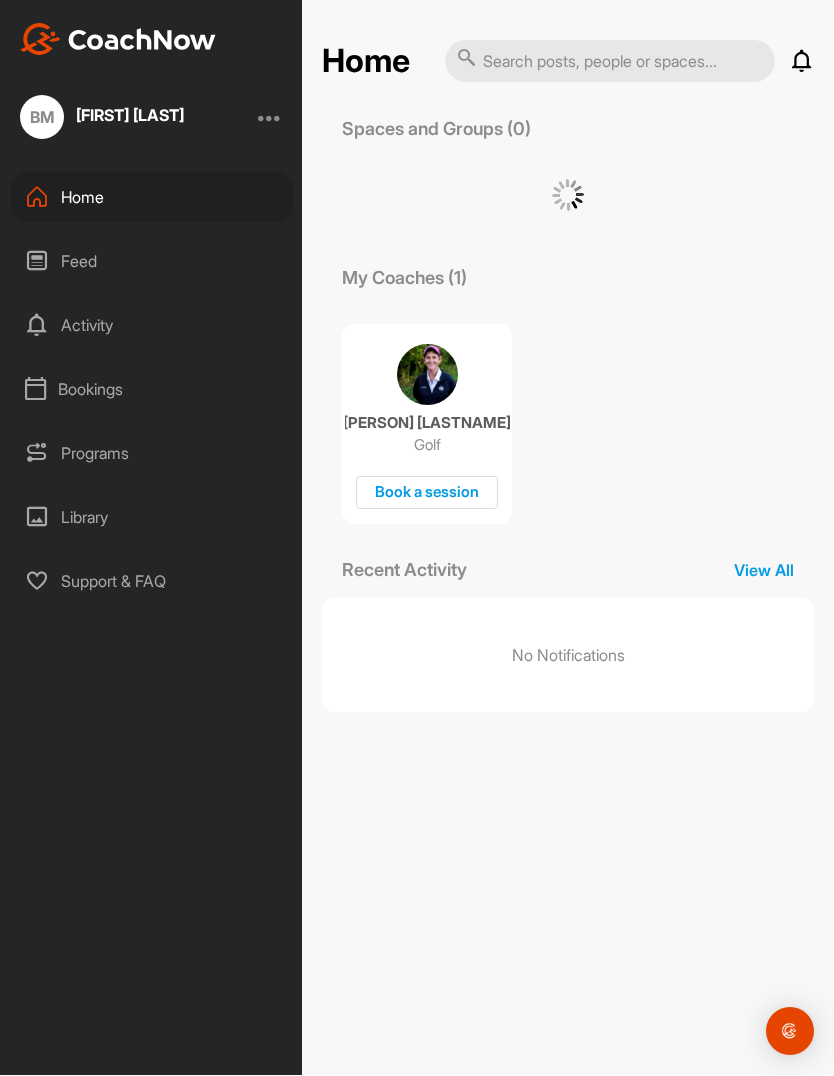 scroll, scrollTop: 0, scrollLeft: 0, axis: both 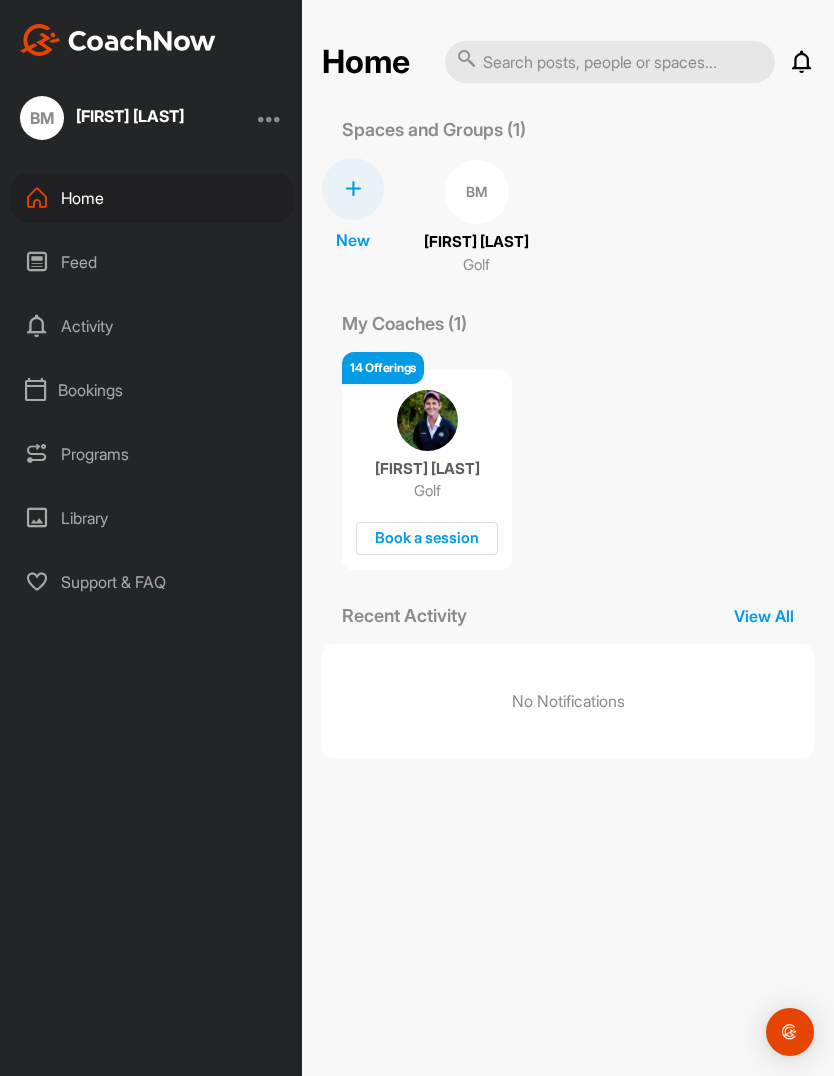 click on "Book a session" at bounding box center [427, 538] 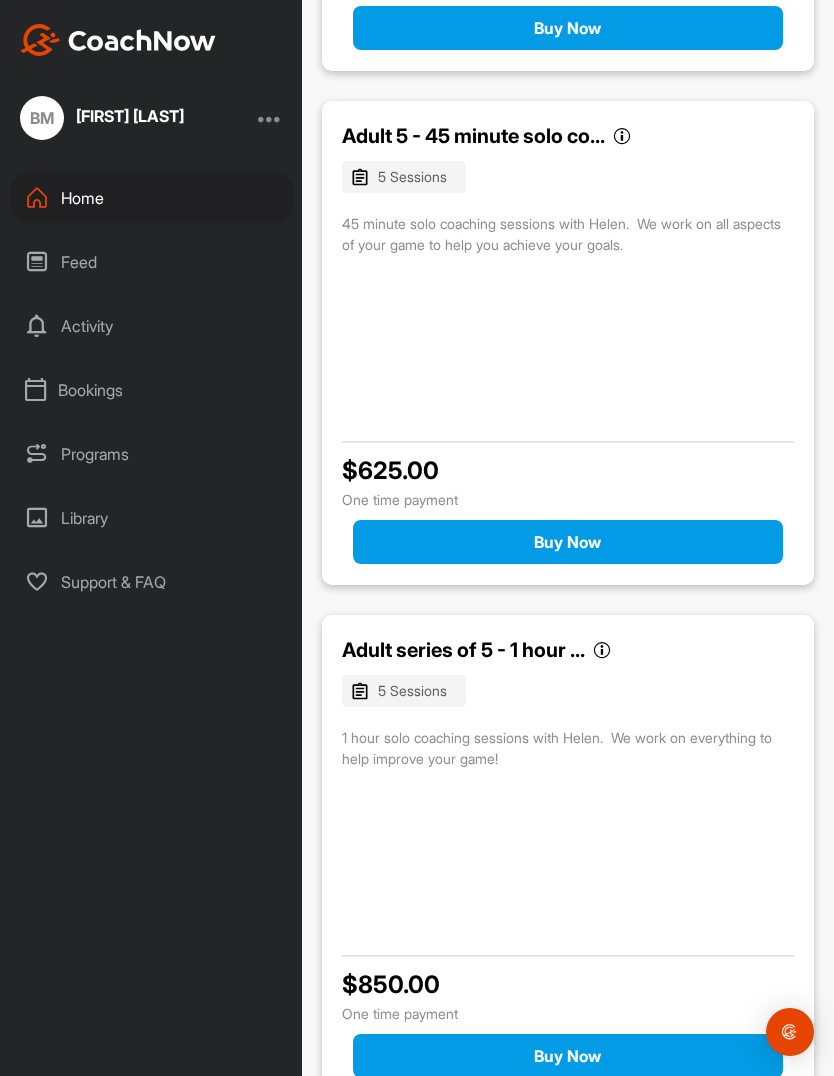 scroll, scrollTop: 6624, scrollLeft: 0, axis: vertical 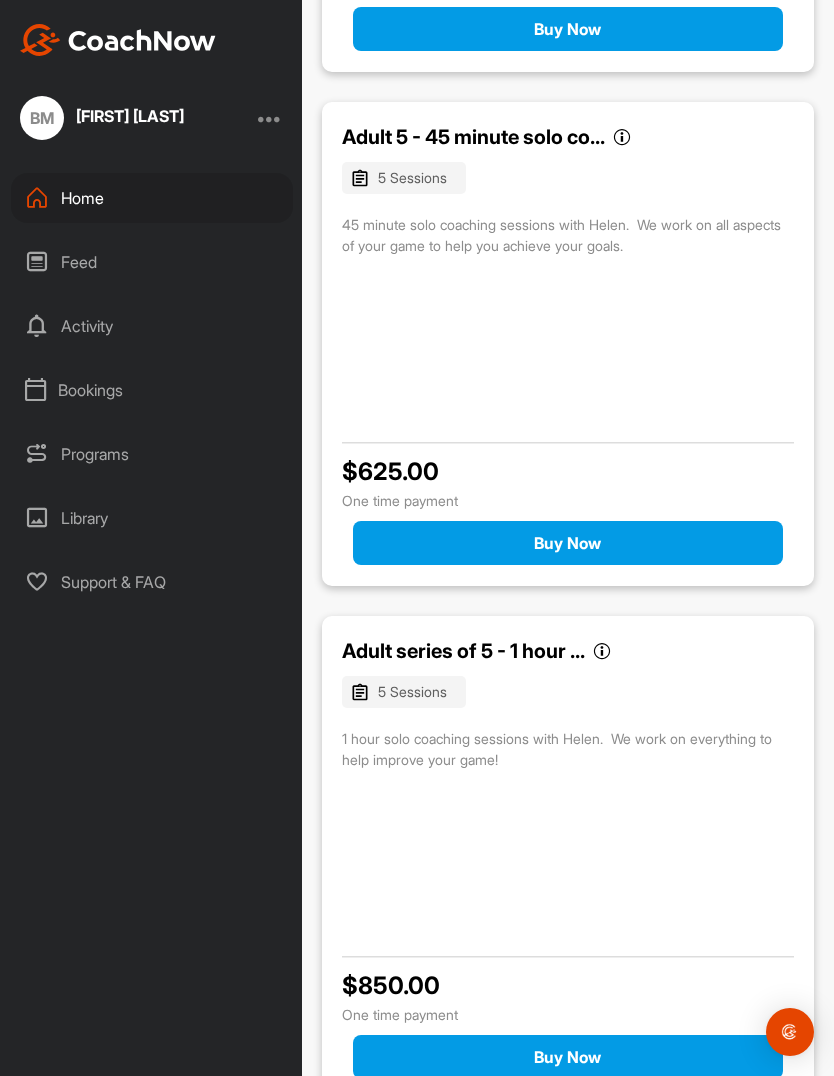click on "Home" at bounding box center (152, 198) 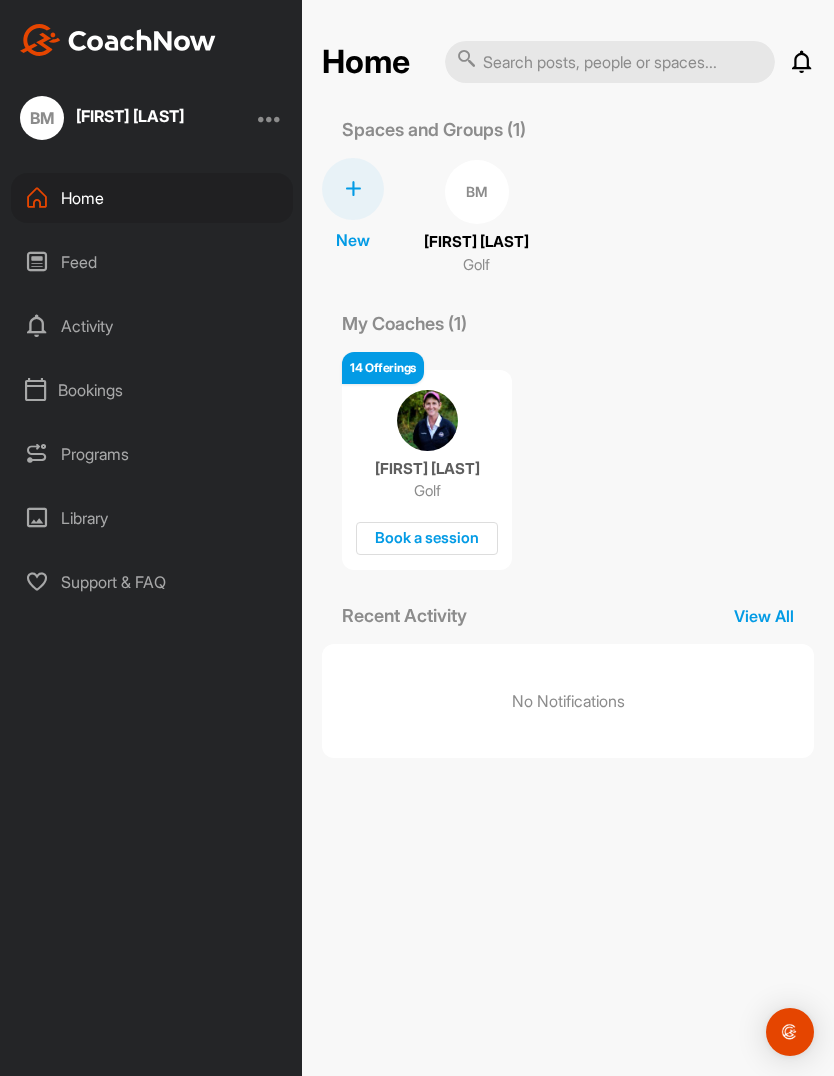 click on "[FIRST] [LAST]" at bounding box center (476, 242) 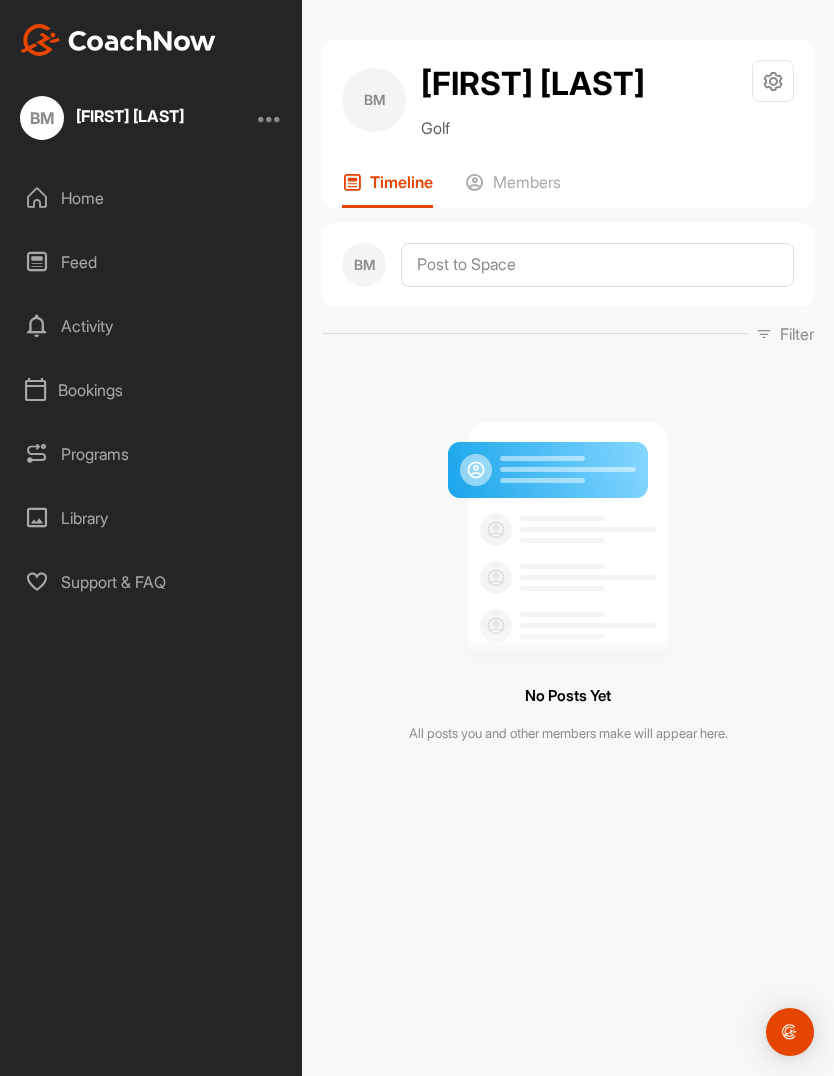 click on "Bookings" at bounding box center [152, 390] 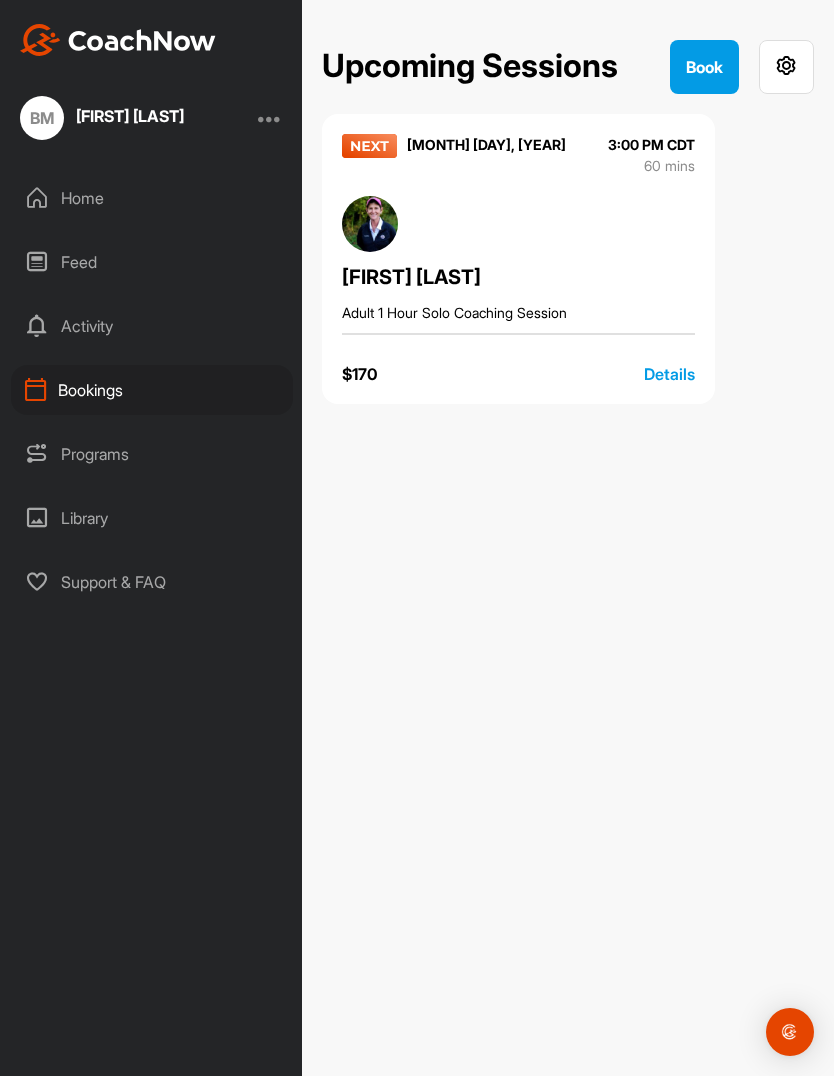 click at bounding box center (369, 146) 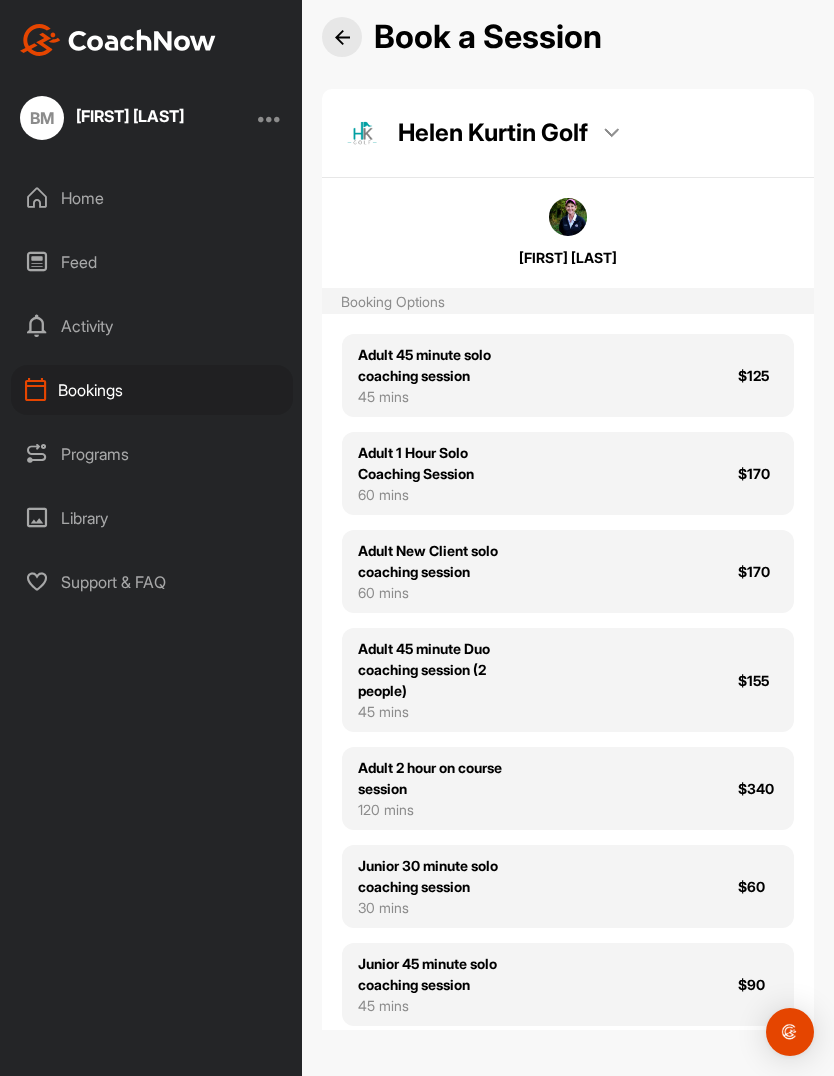 scroll, scrollTop: 23, scrollLeft: 0, axis: vertical 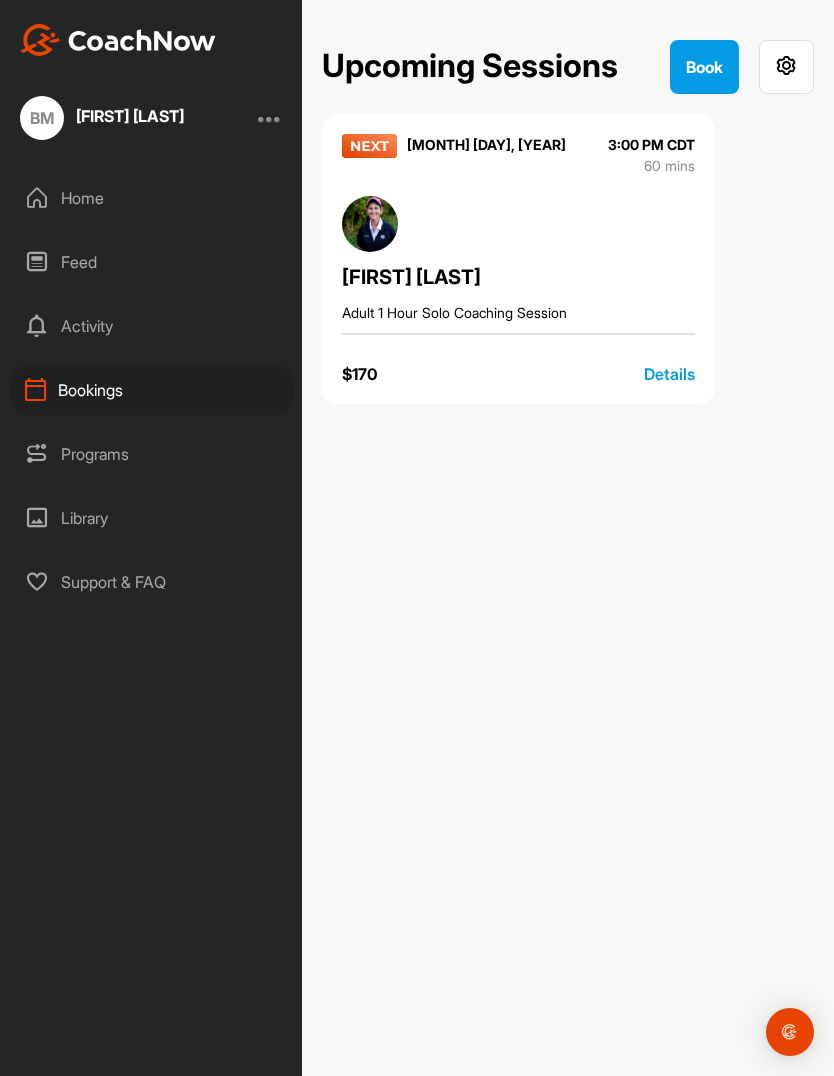 click on "Details" at bounding box center (669, 374) 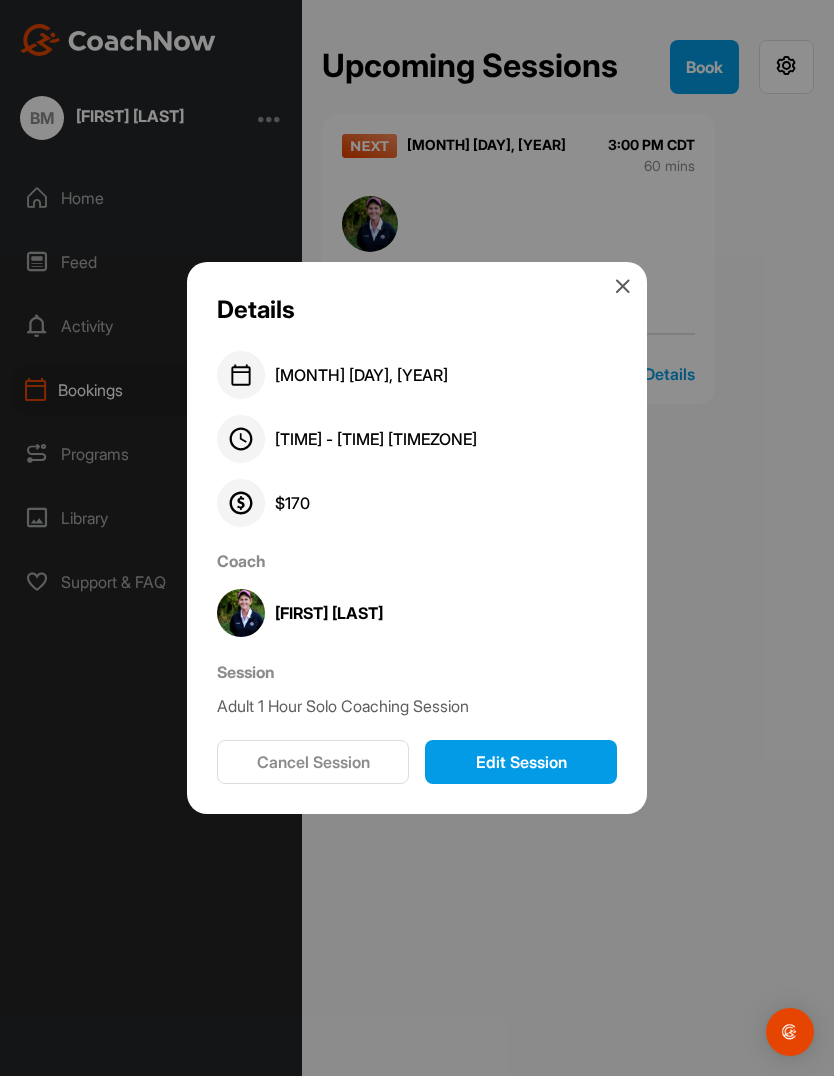 click at bounding box center (623, 286) 